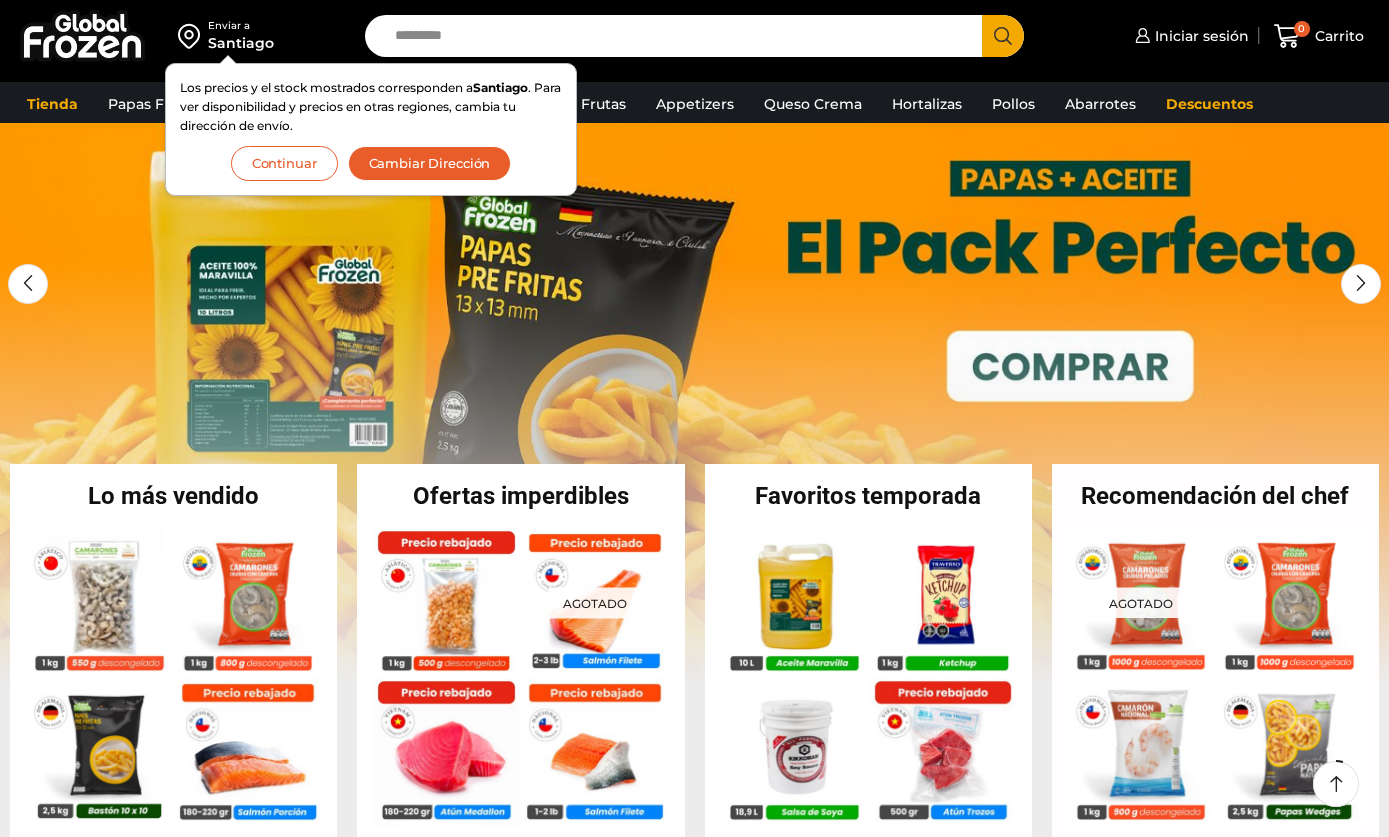 scroll, scrollTop: 180, scrollLeft: 0, axis: vertical 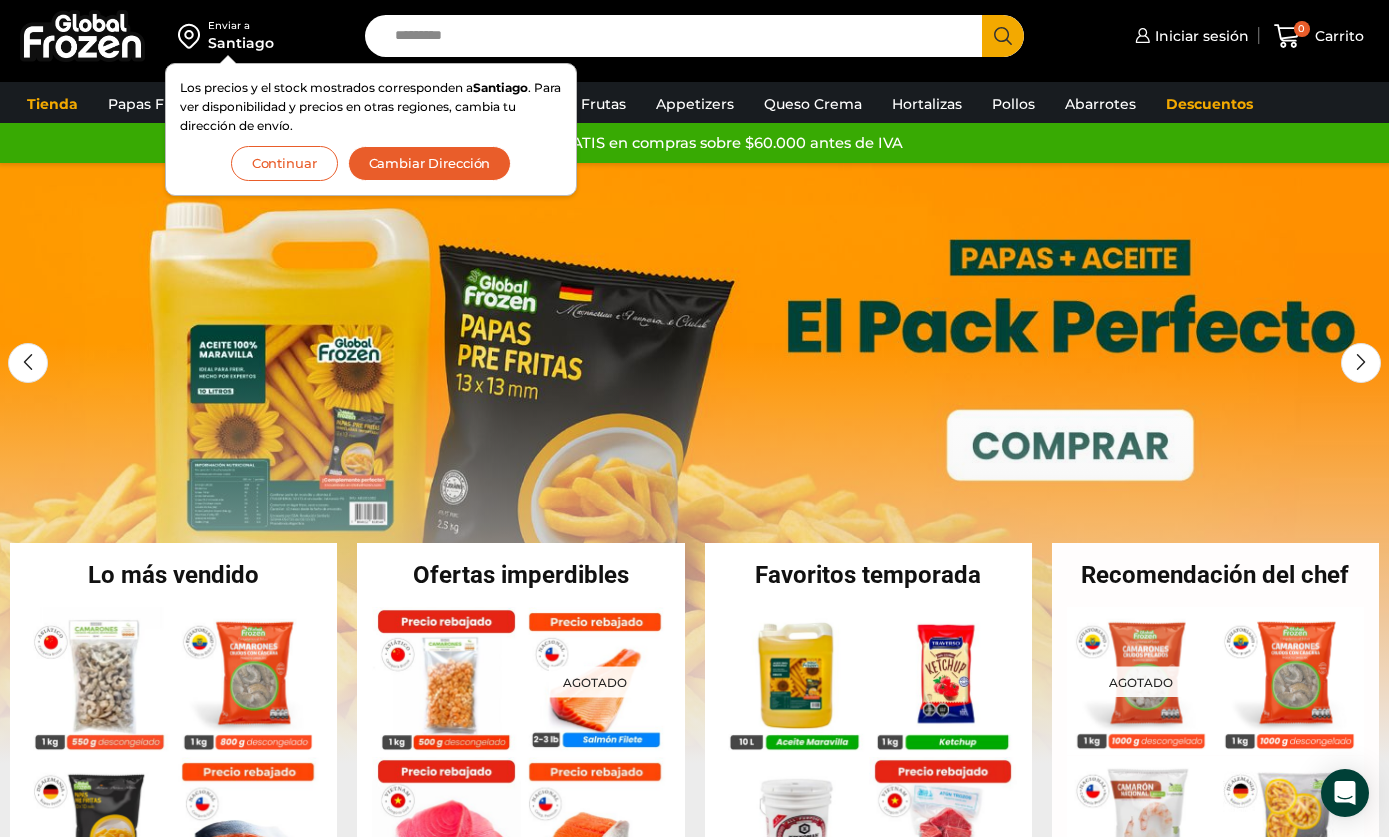 click on "Continuar" at bounding box center (284, 163) 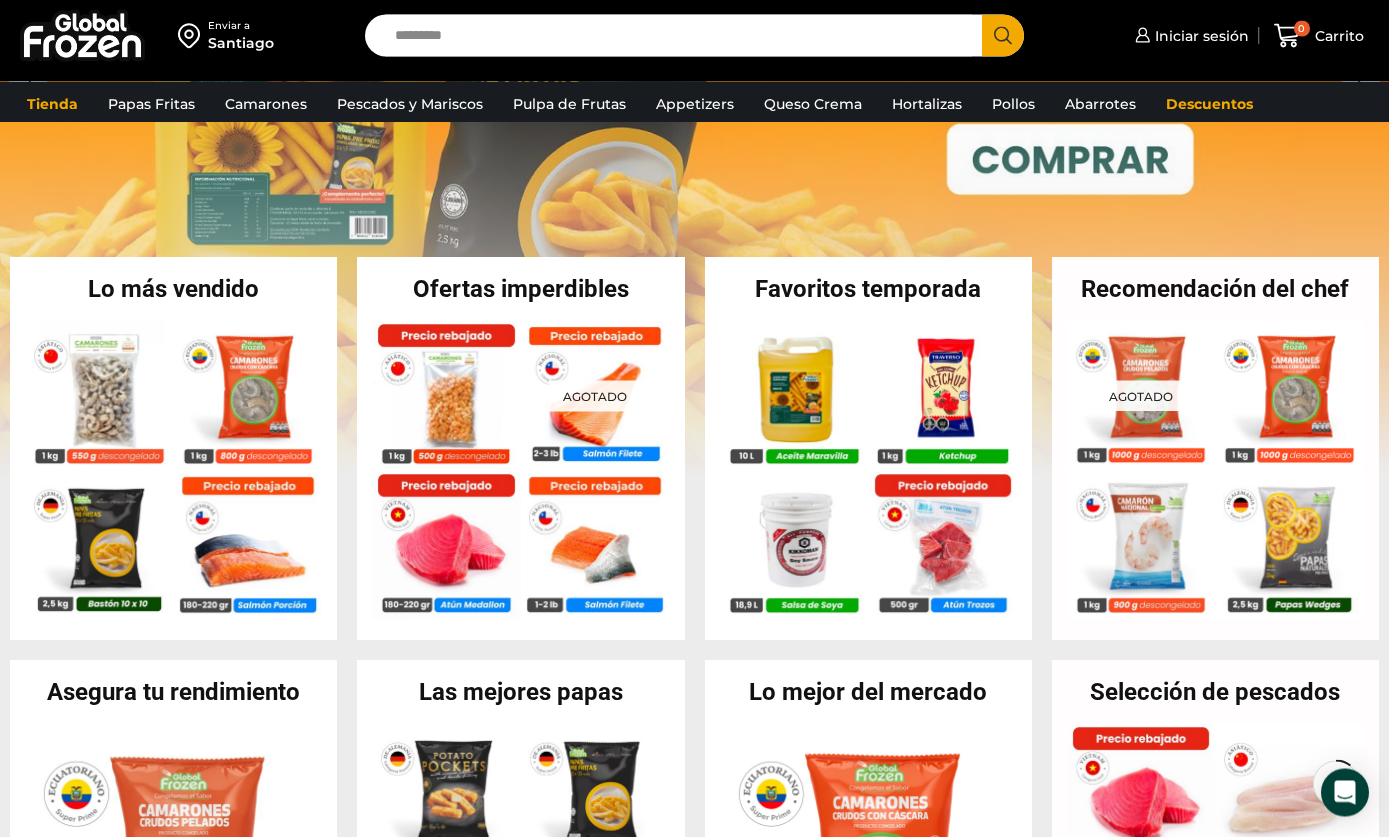 scroll, scrollTop: 412, scrollLeft: 0, axis: vertical 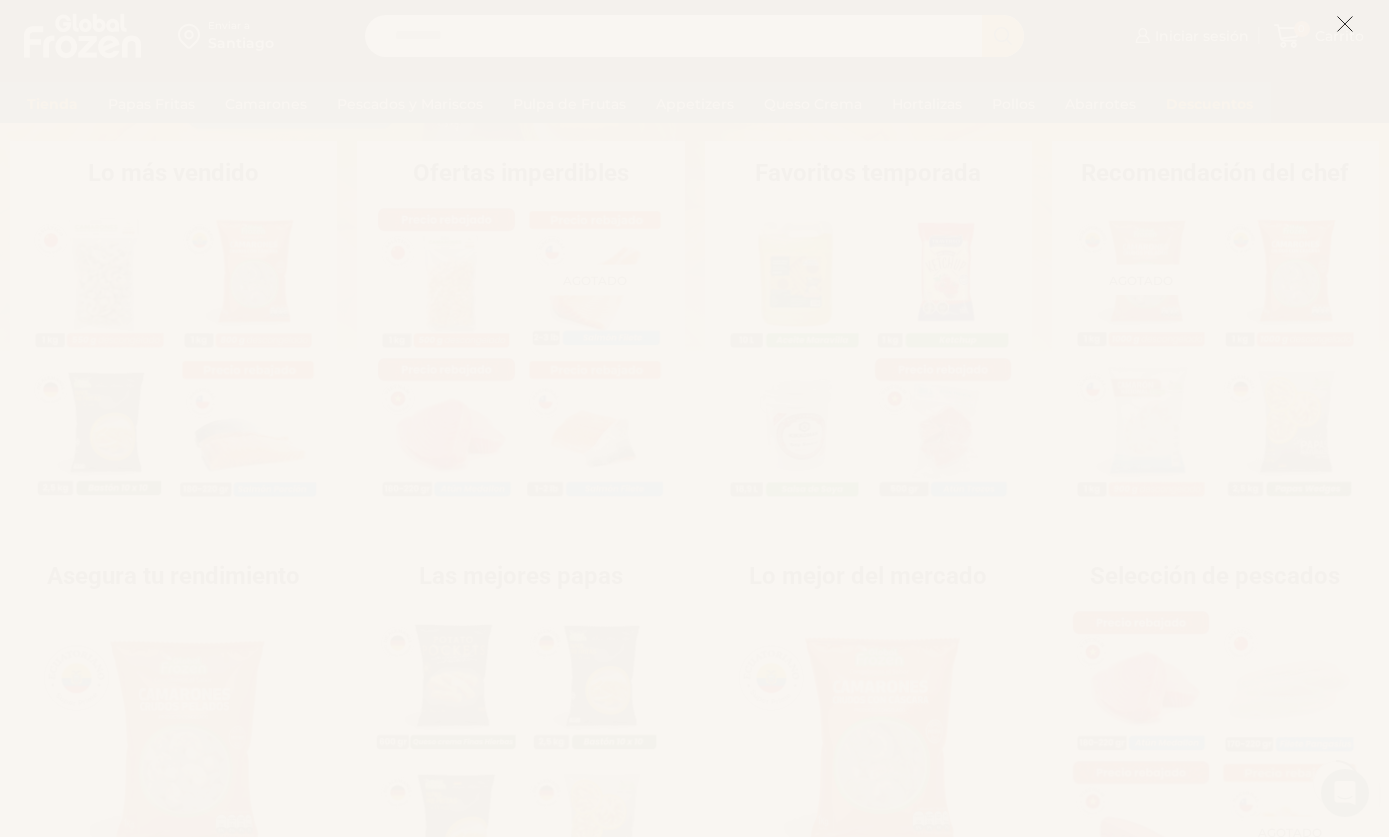 click at bounding box center (1345, 23) 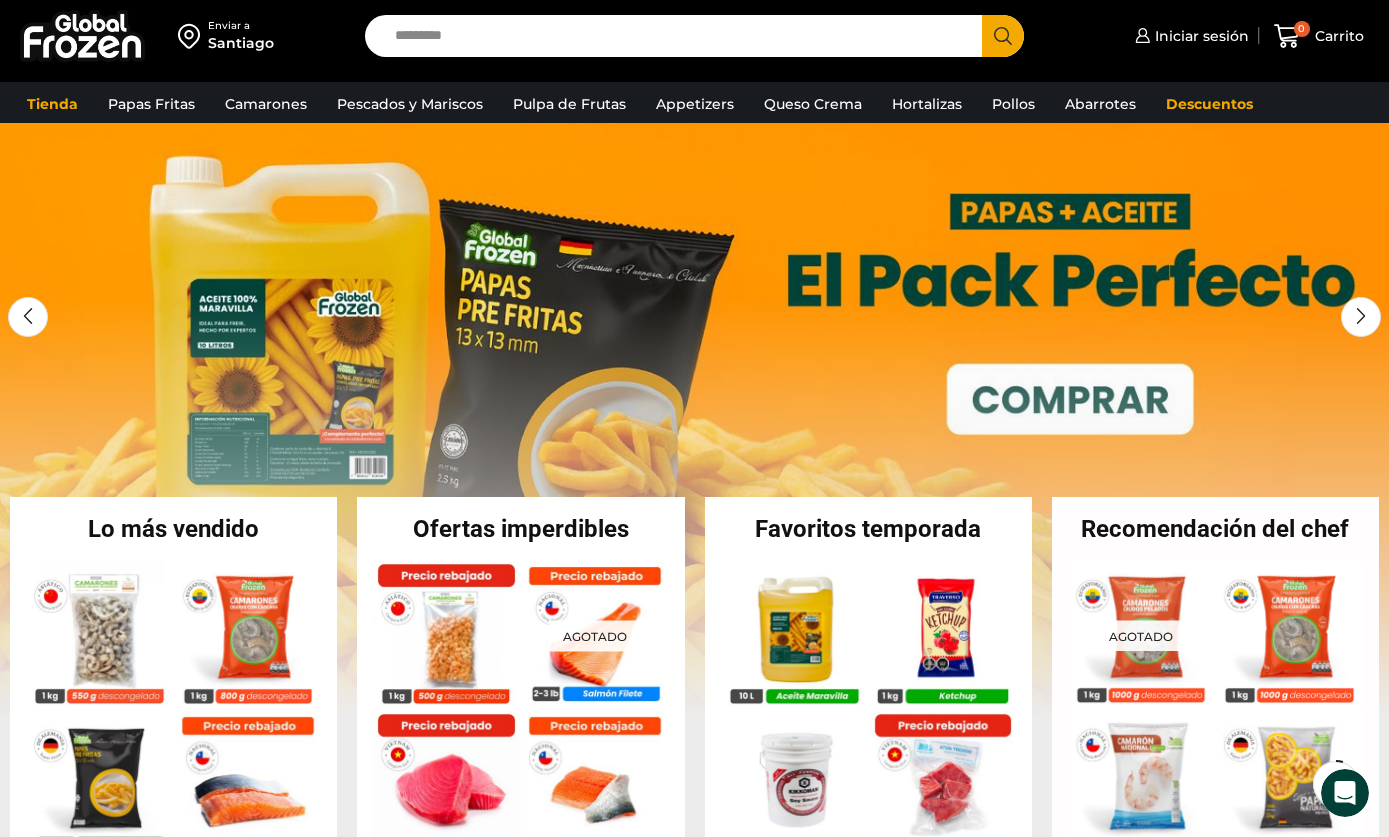 scroll, scrollTop: 0, scrollLeft: 0, axis: both 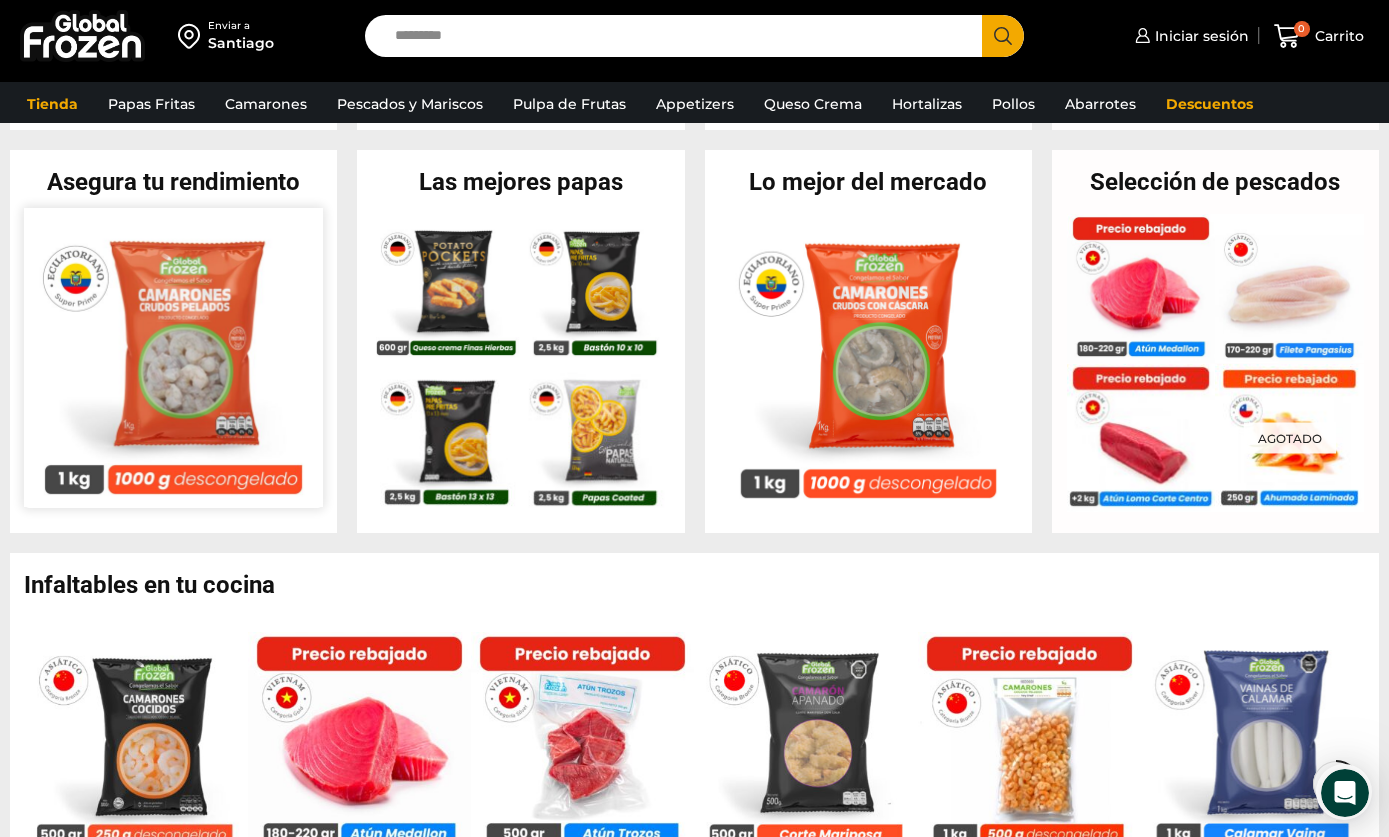 click at bounding box center [173, 357] 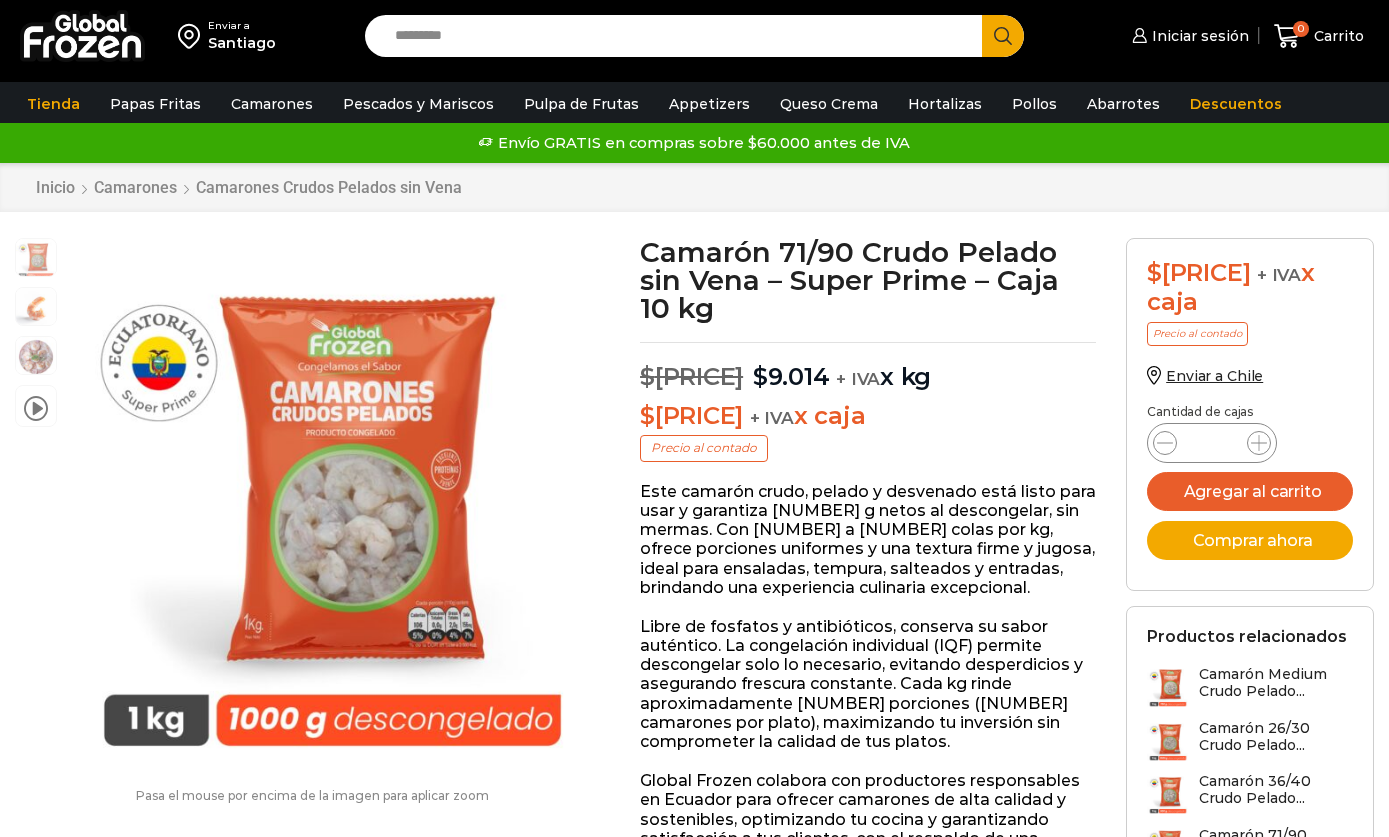 scroll, scrollTop: 0, scrollLeft: 0, axis: both 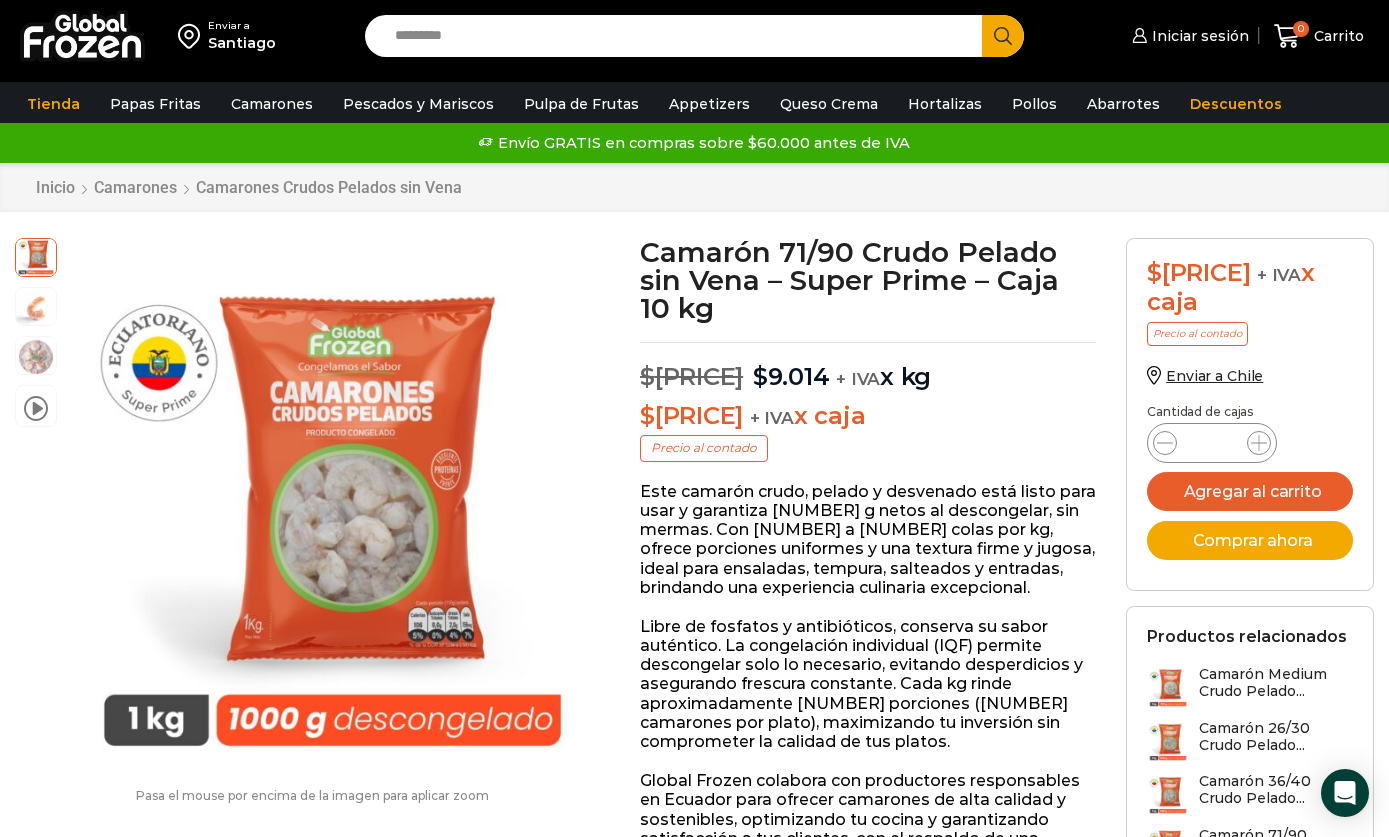 click on "Productos relacionados
Camarón Medium Crudo Pelado...
Camarón 26/30 Crudo Pelado...
Camarón 36/40 Crudo Pelado...
Camarón 71/90 Crudo Pelado...
Camarón 41/50 Crudo Pelado..." at bounding box center (1250, 780) 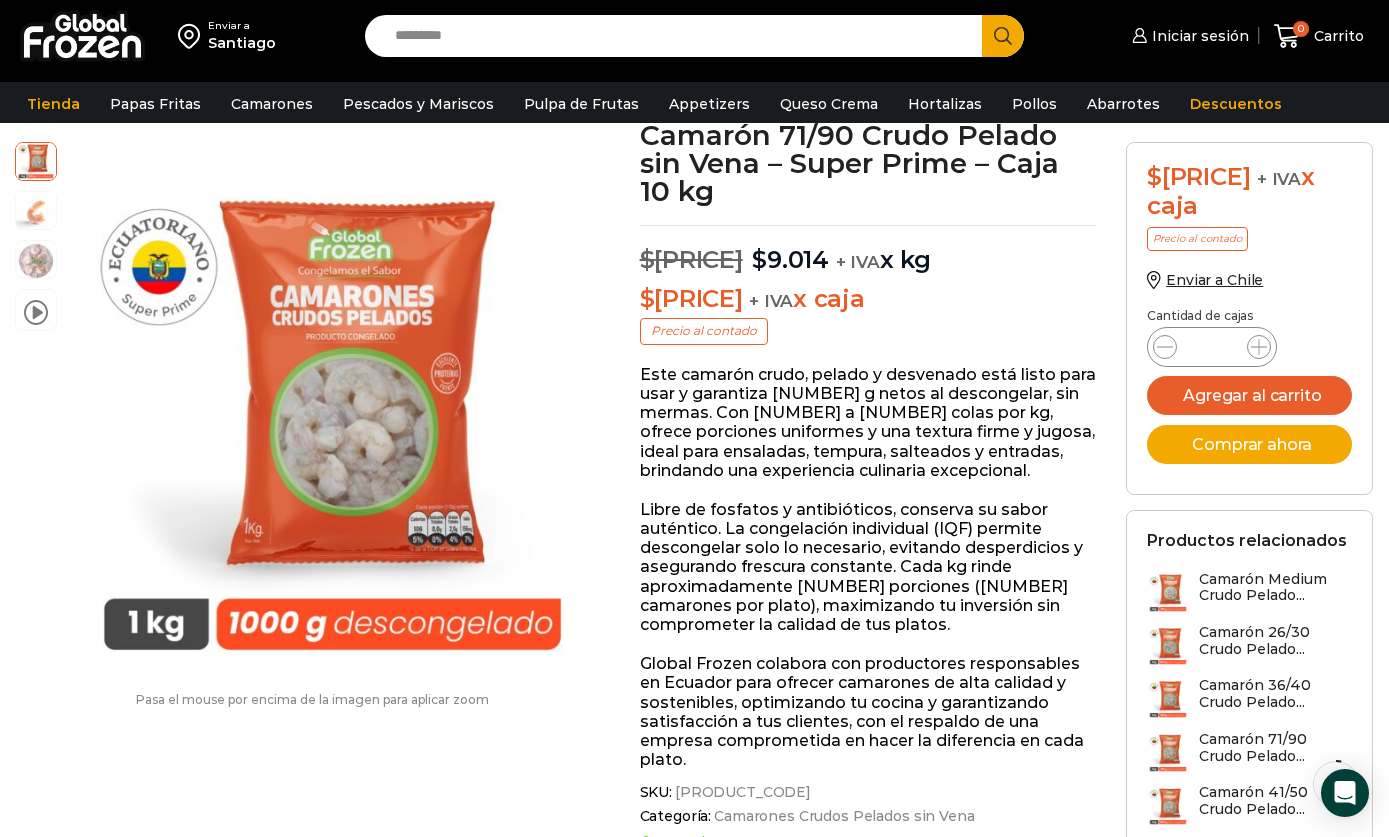 scroll, scrollTop: 0, scrollLeft: 0, axis: both 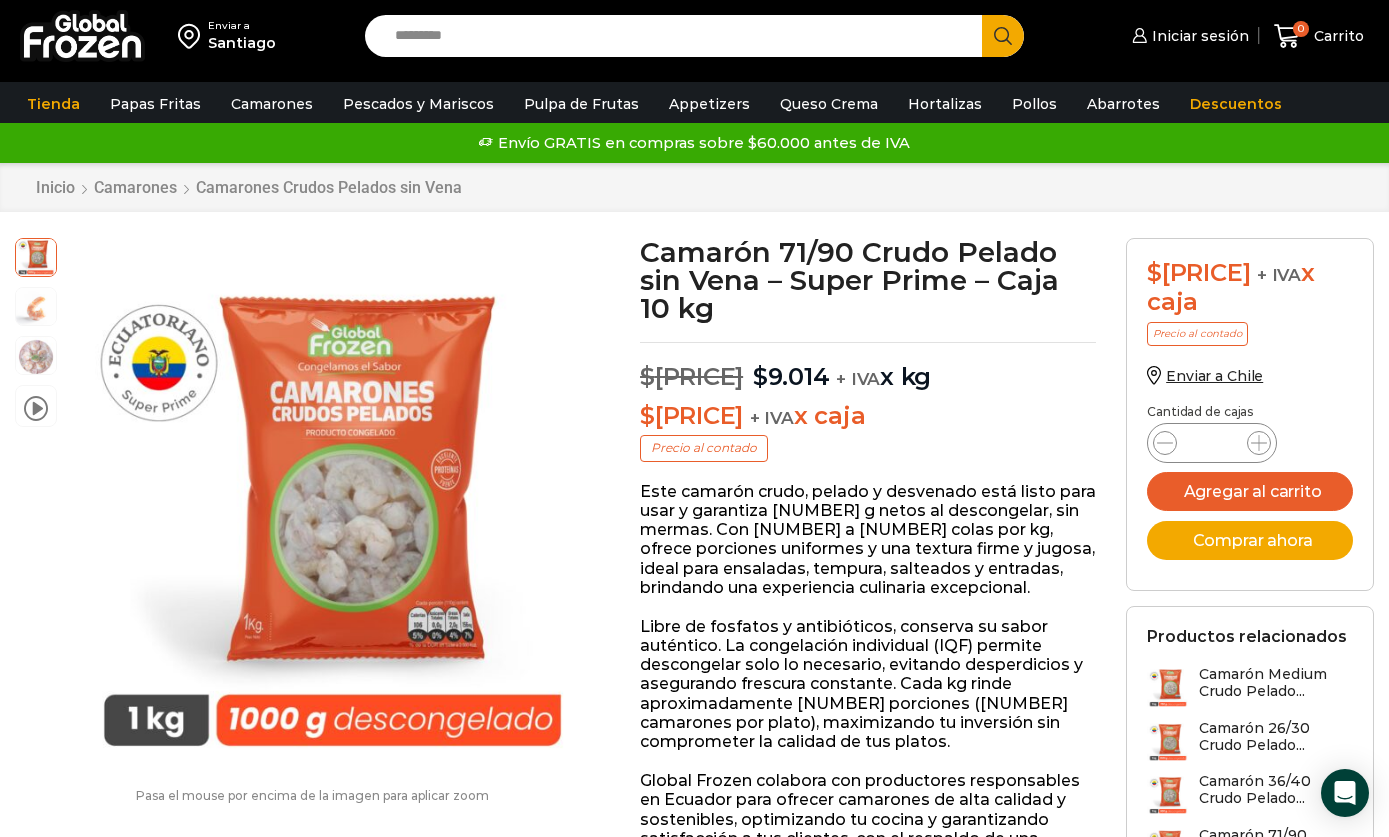 click at bounding box center [317, 503] 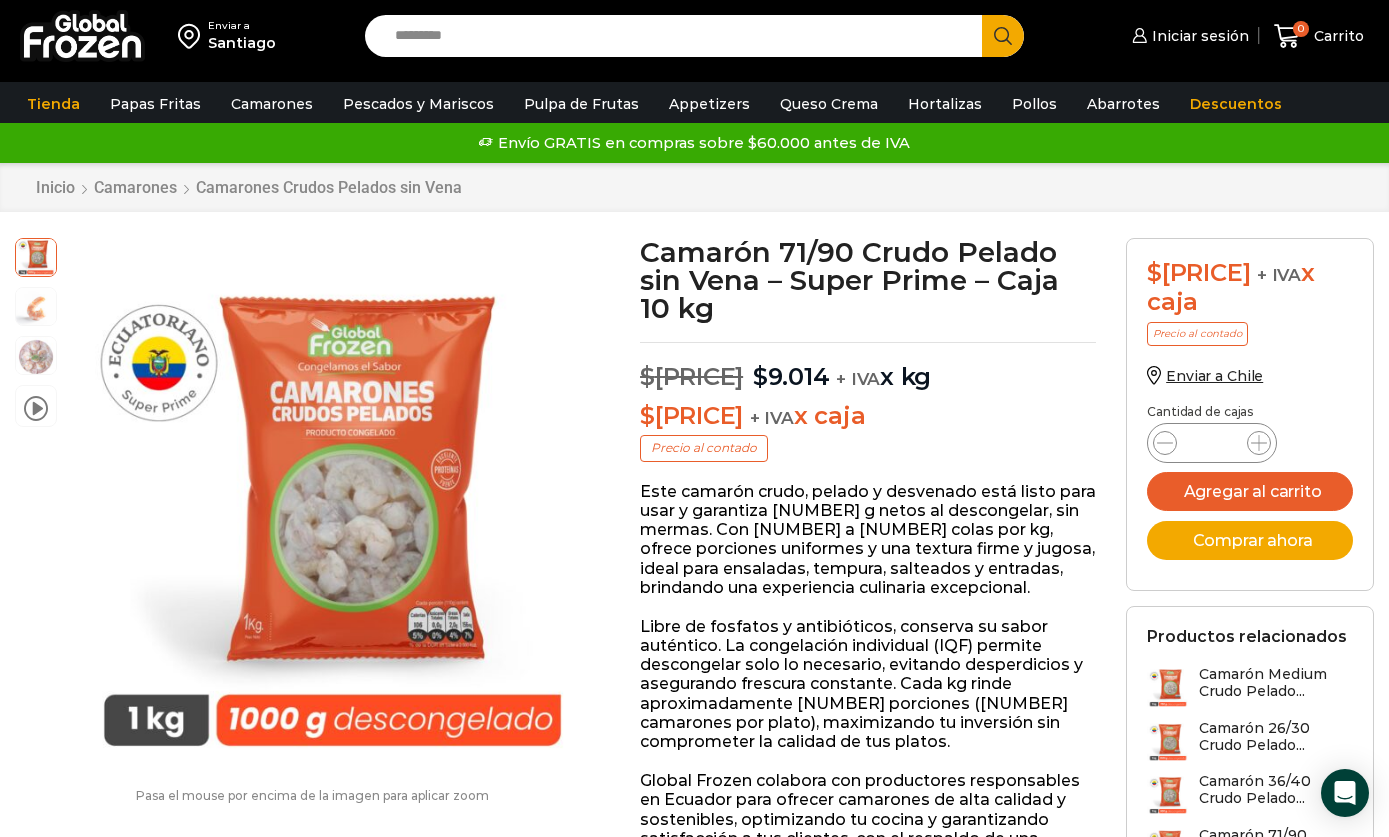 click at bounding box center (317, 503) 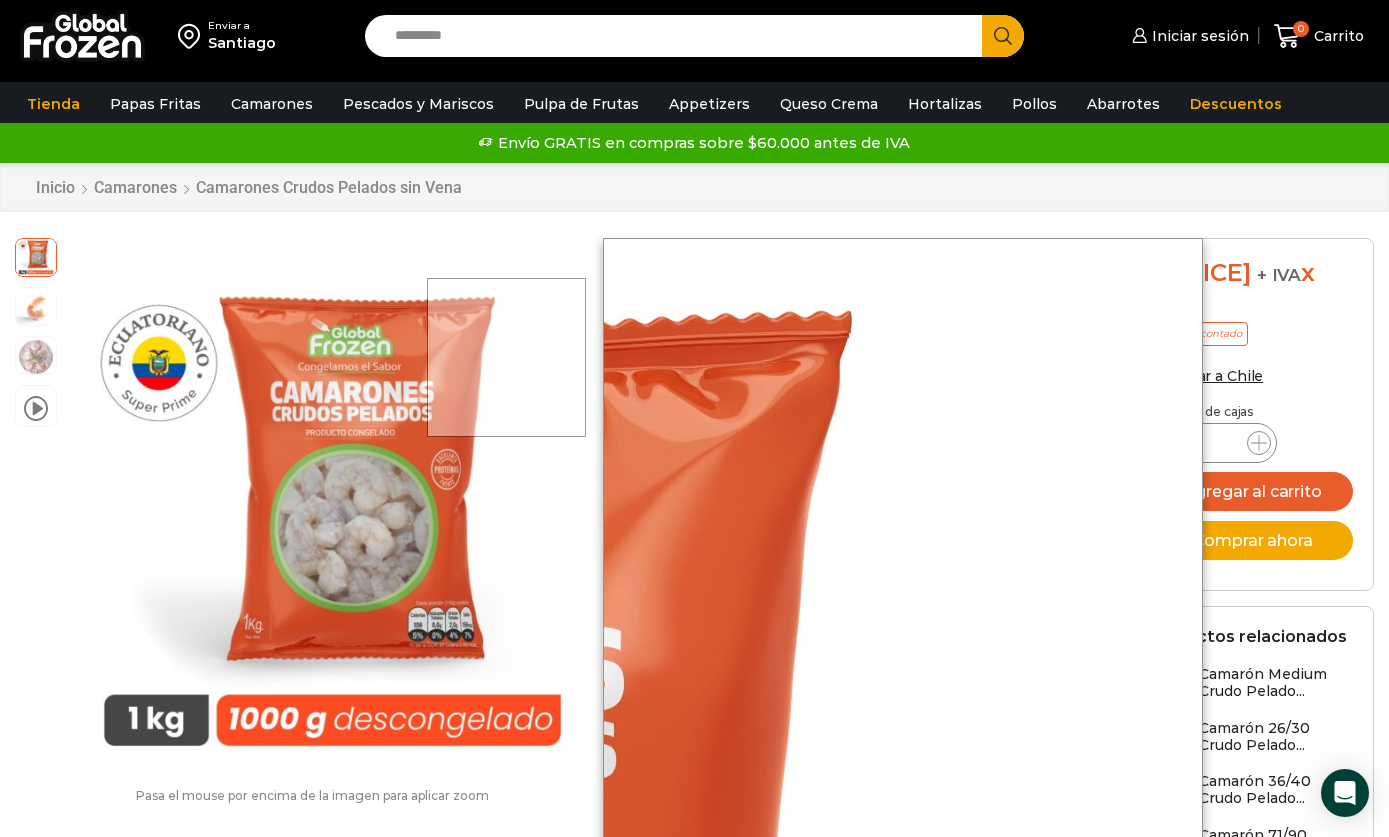click at bounding box center (506, 357) 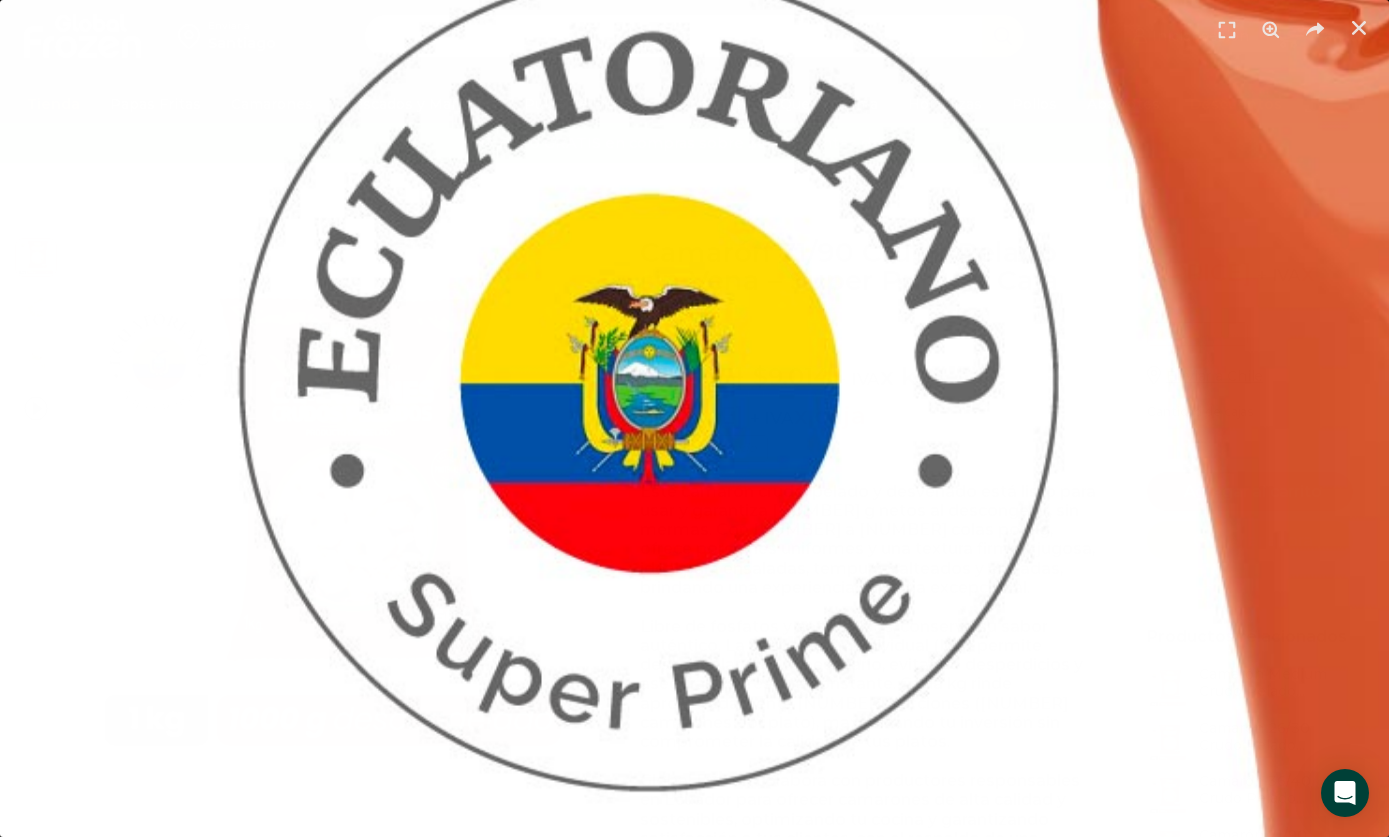 click at bounding box center [1873, 1372] 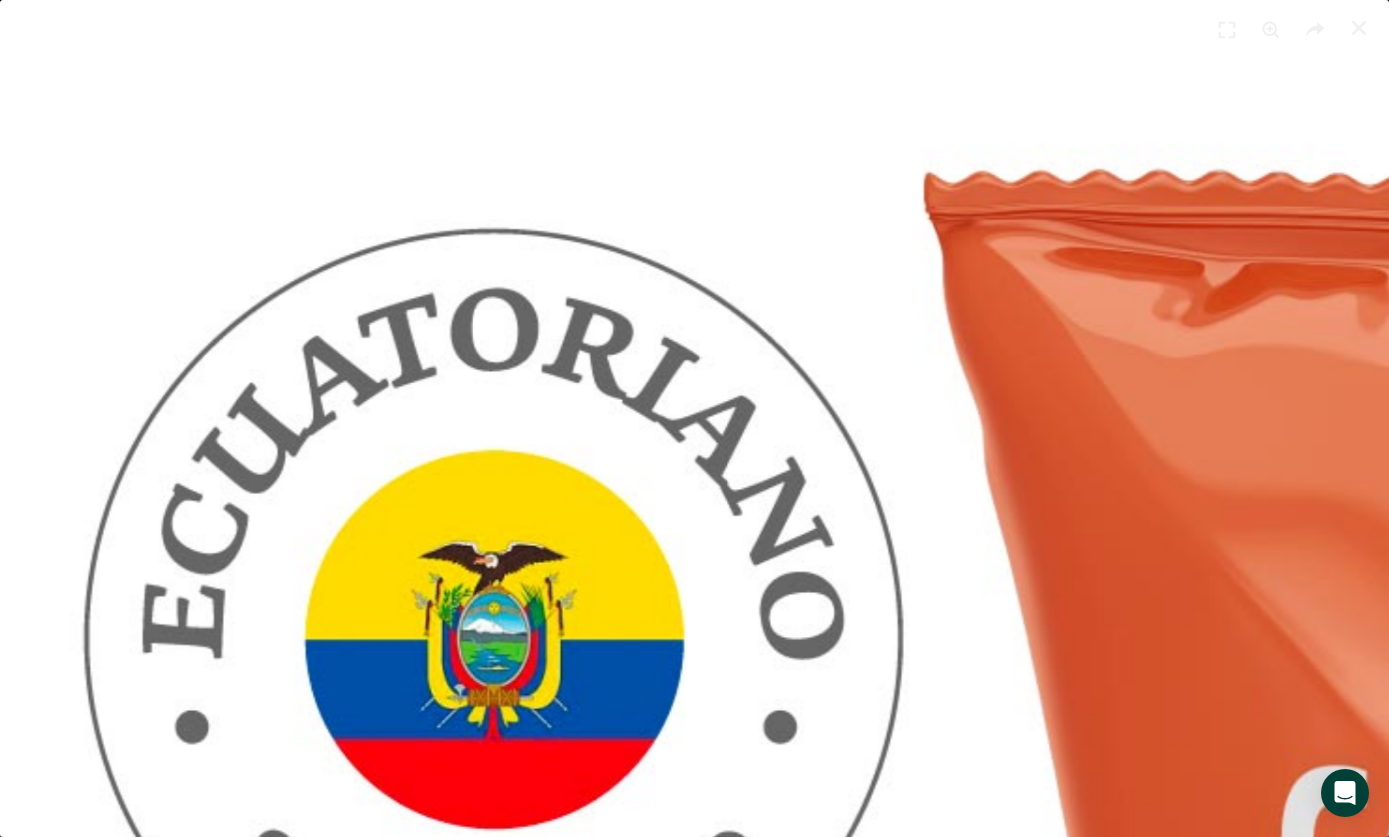 click at bounding box center (694, 30) 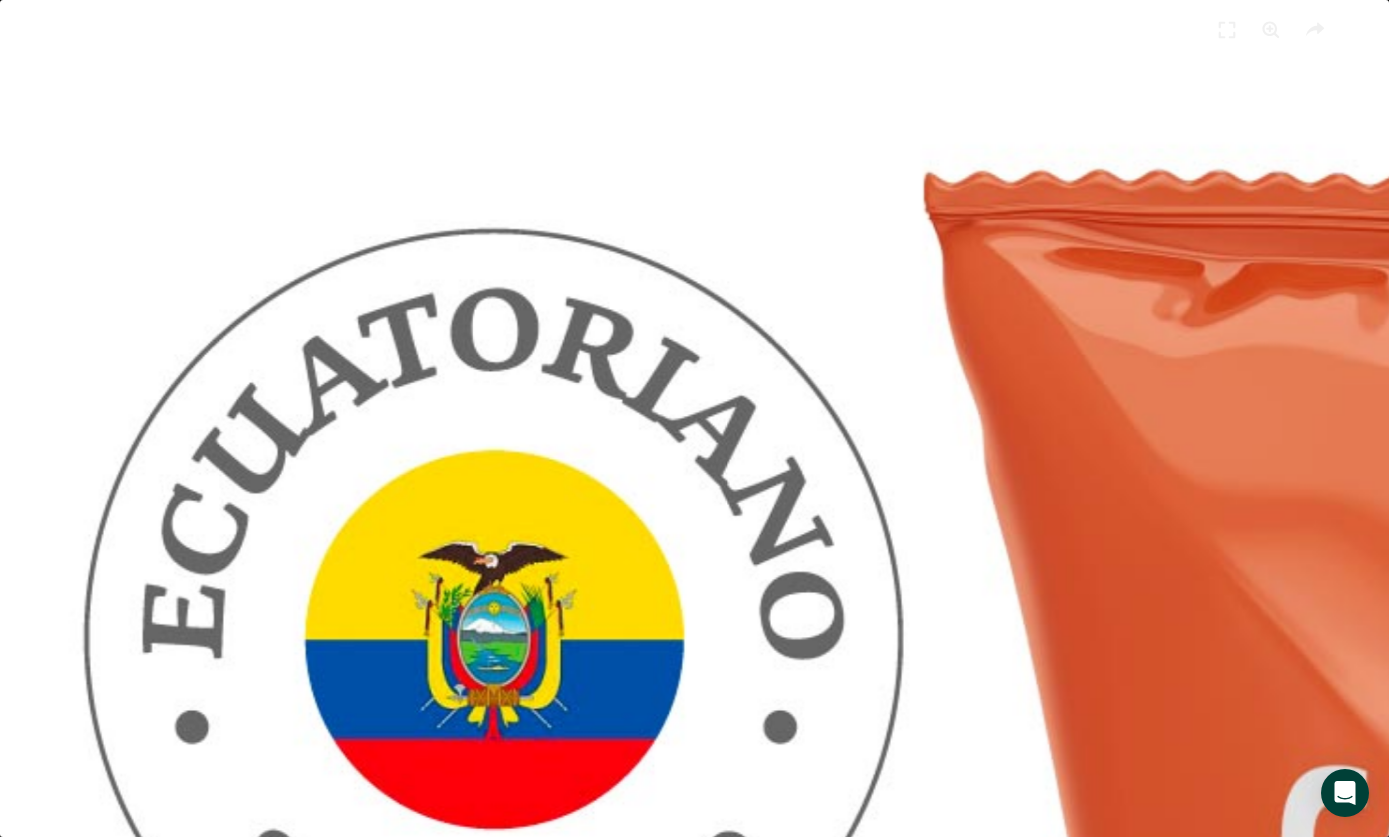 click 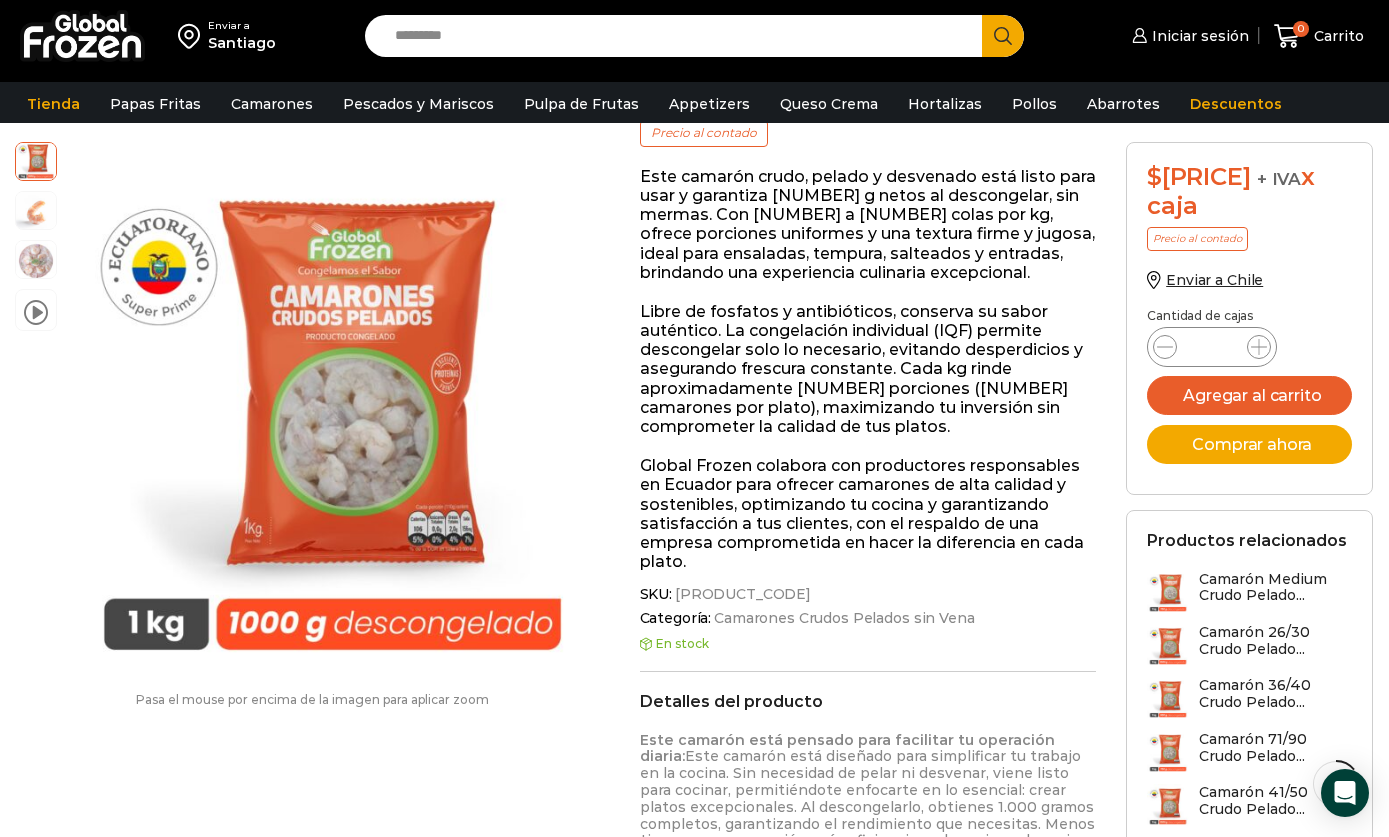 scroll, scrollTop: 0, scrollLeft: 0, axis: both 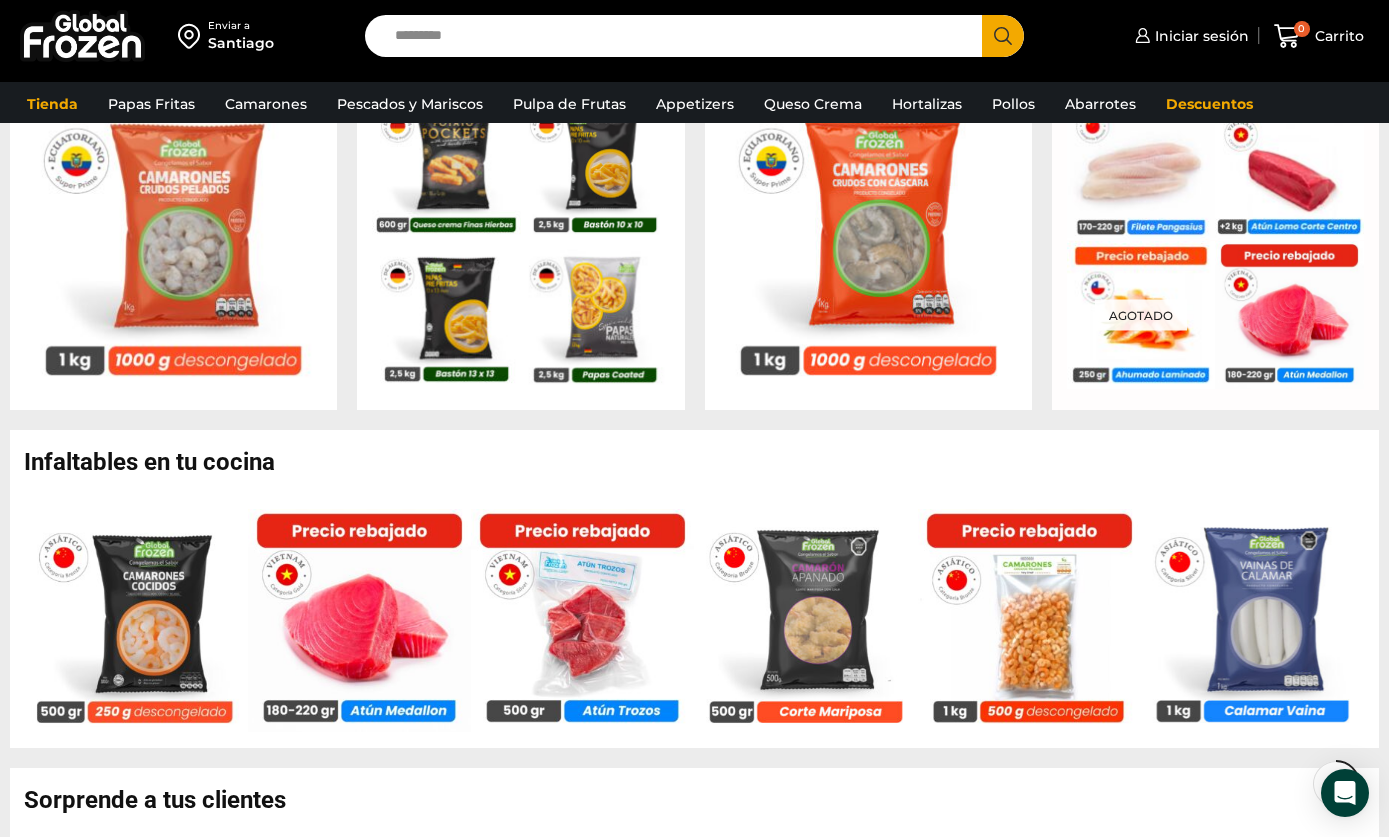 click on "Lo más vendido
En stock
Camarón 36/40 Crudo Pelado sin Vena – Bronze – Caja 10 kg
$ 5.325
Agregar al carrito
Vista Rápida
$" at bounding box center (694, 397) 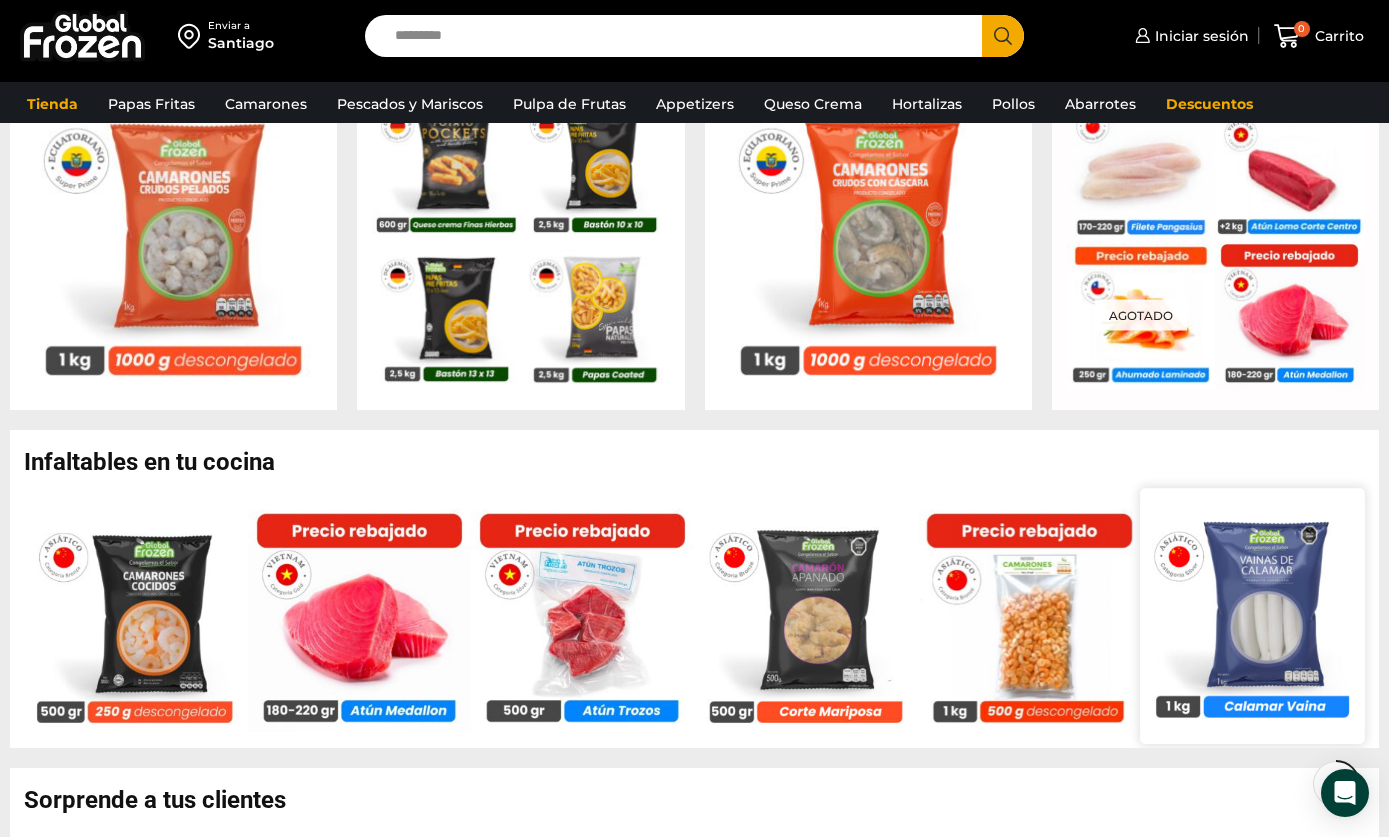 click at bounding box center [1252, 615] 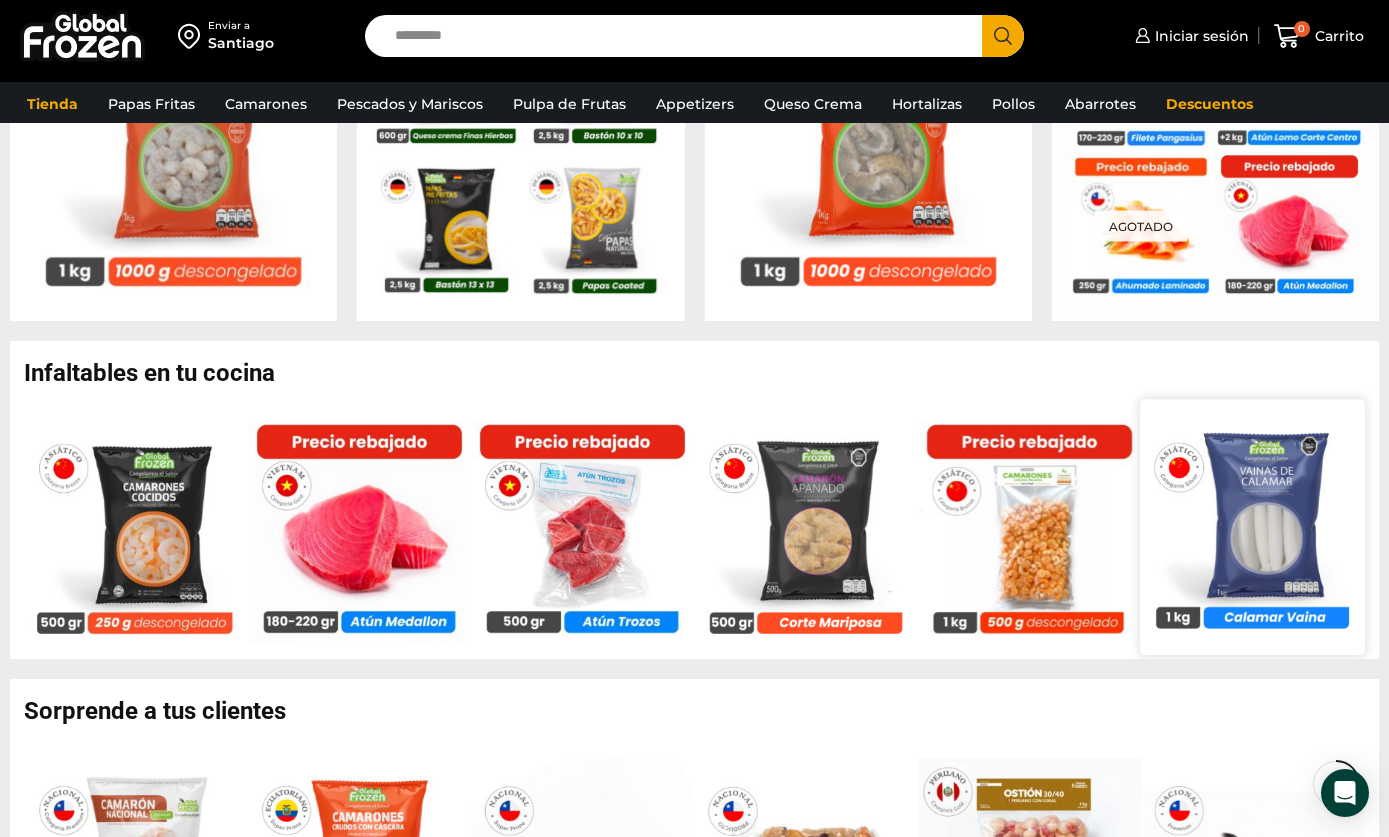click at bounding box center (1252, 526) 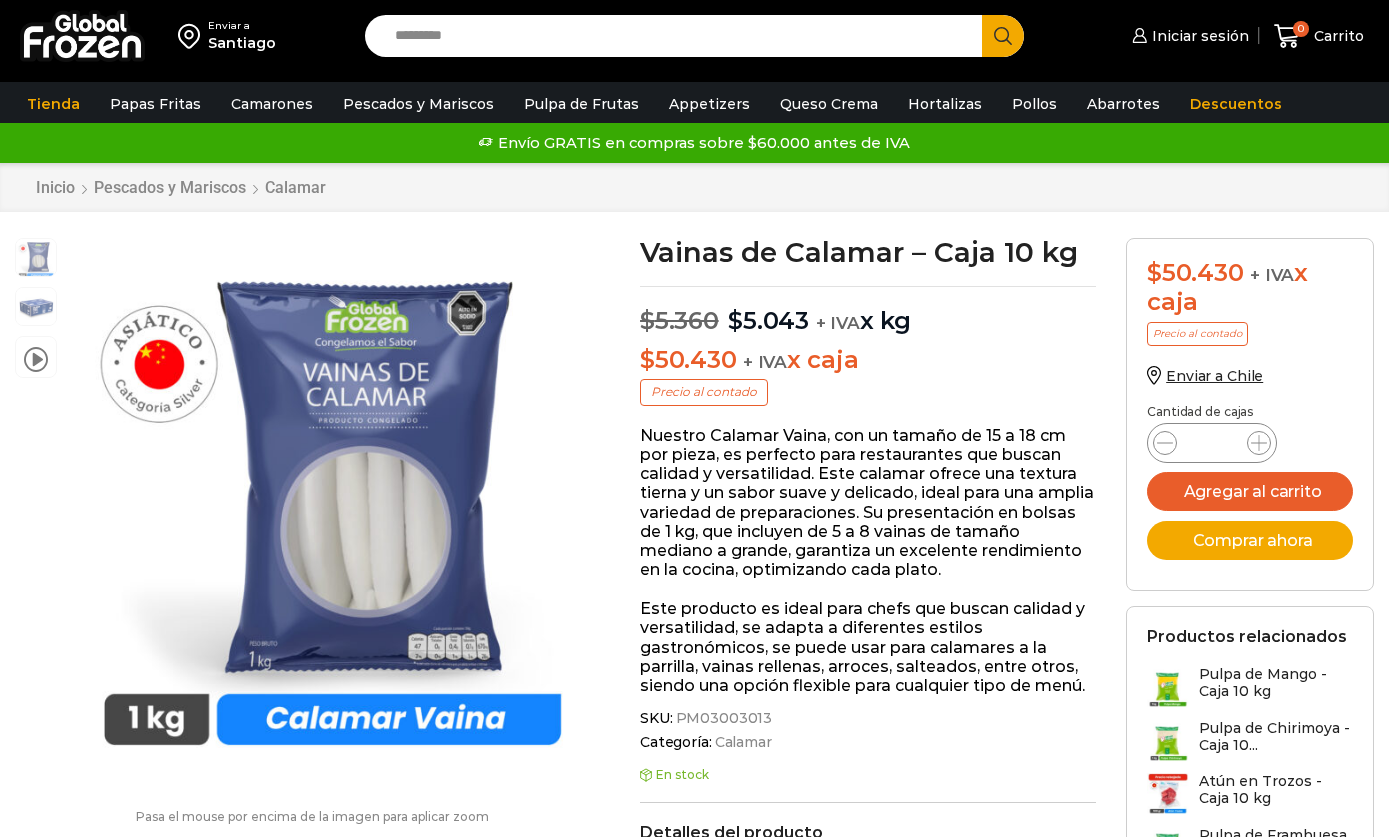 scroll, scrollTop: 0, scrollLeft: 0, axis: both 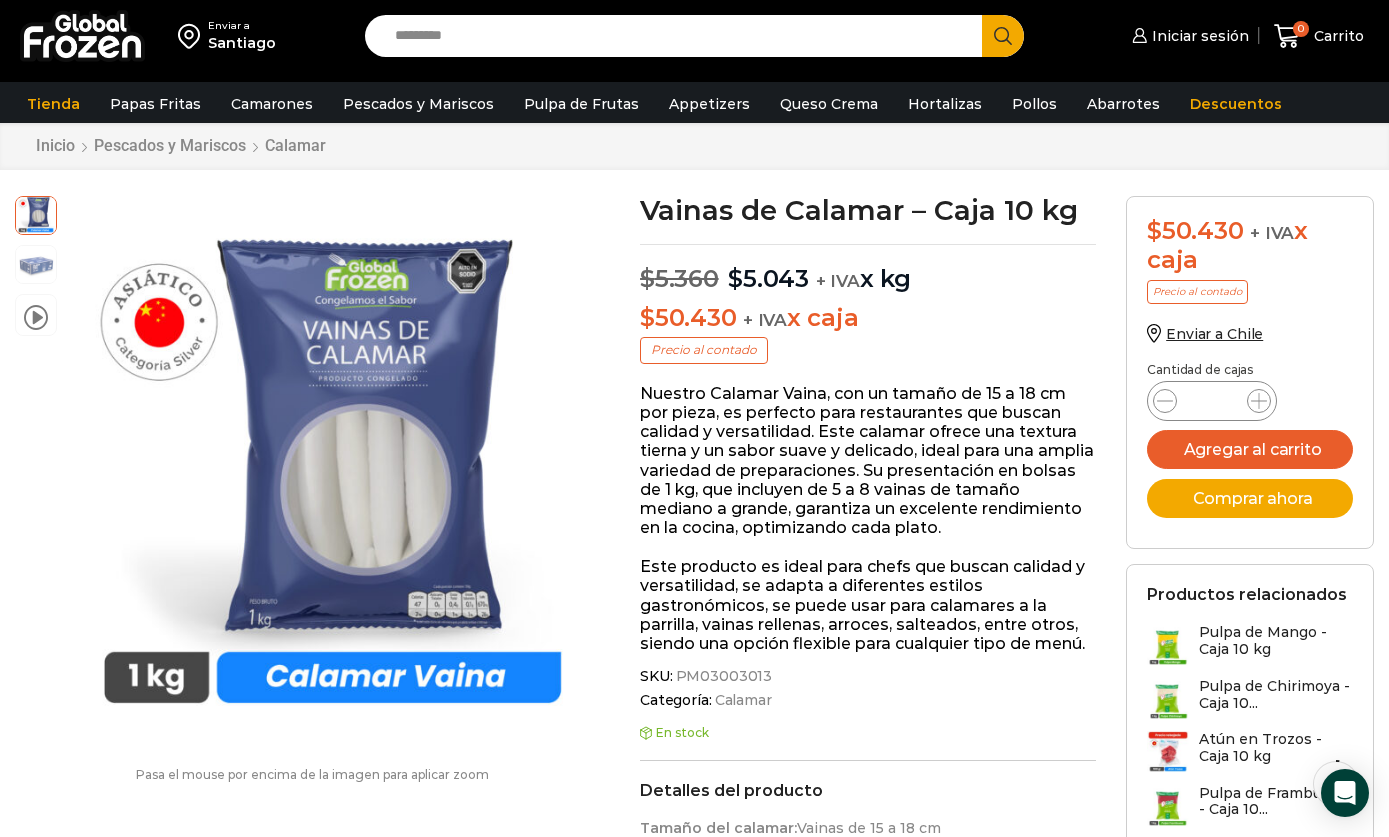 click on "Nuestro Calamar Vaina, con un tamaño de 15 a 18 cm por pieza, es perfecto para restaurantes que buscan calidad y versatilidad. Este calamar ofrece una textura tierna y un sabor suave y delicado, ideal para una amplia variedad de preparaciones. Su presentación en bolsas de 1 kg, que incluyen de 5 a 8 vainas de tamaño mediano a grande, garantiza un excelente rendimiento en la cocina, optimizando cada plato." at bounding box center (868, 461) 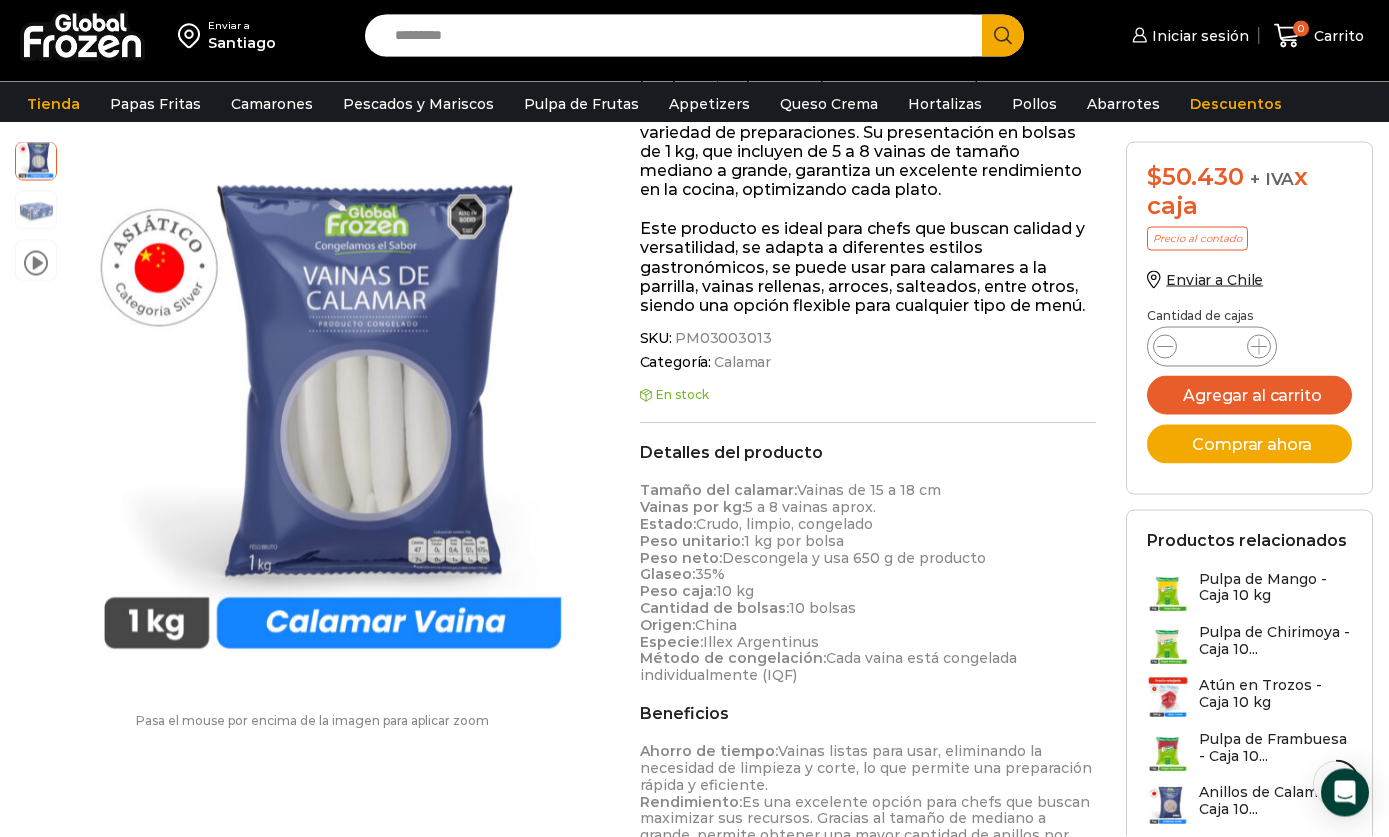 scroll, scrollTop: 390, scrollLeft: 0, axis: vertical 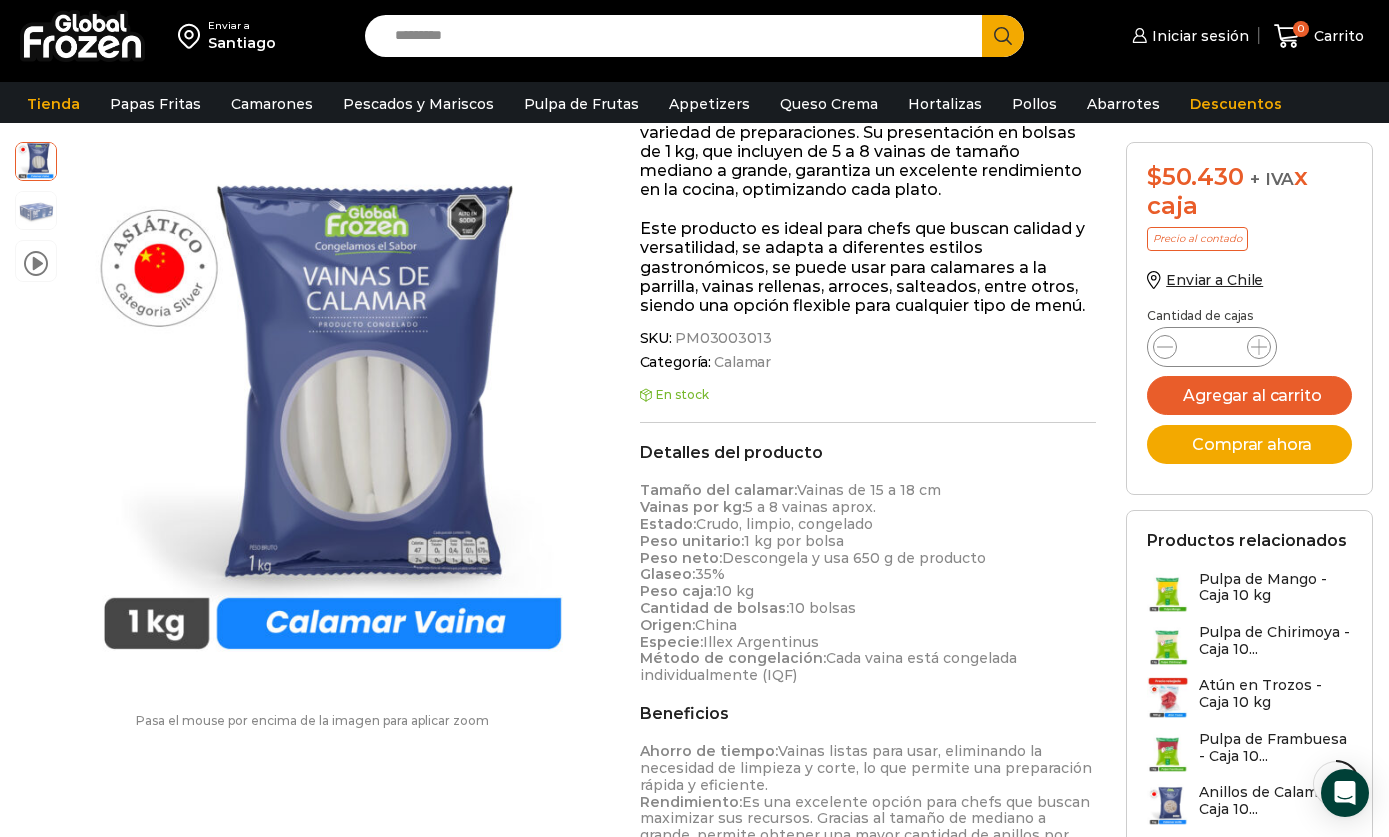 click at bounding box center (317, 407) 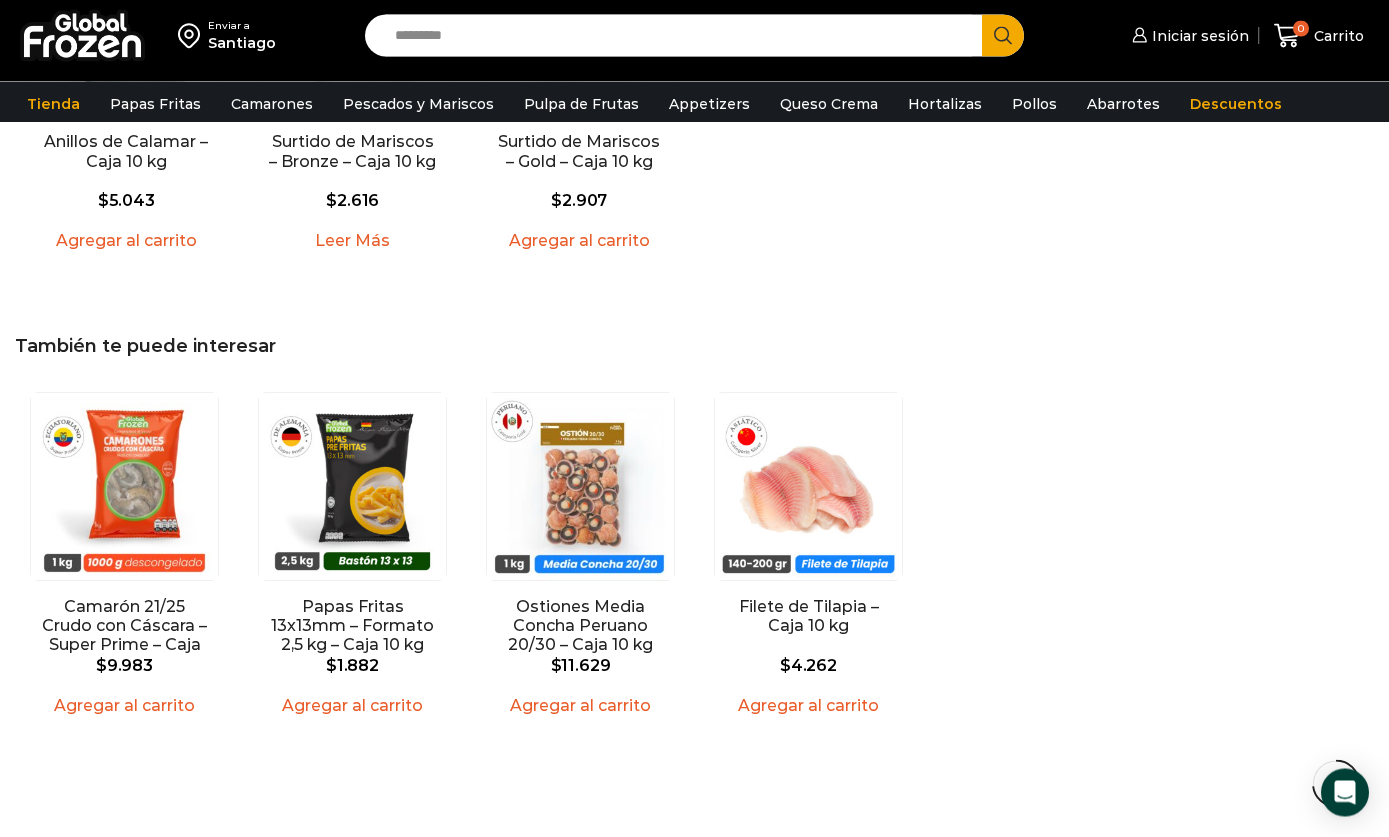 scroll, scrollTop: 1823, scrollLeft: 0, axis: vertical 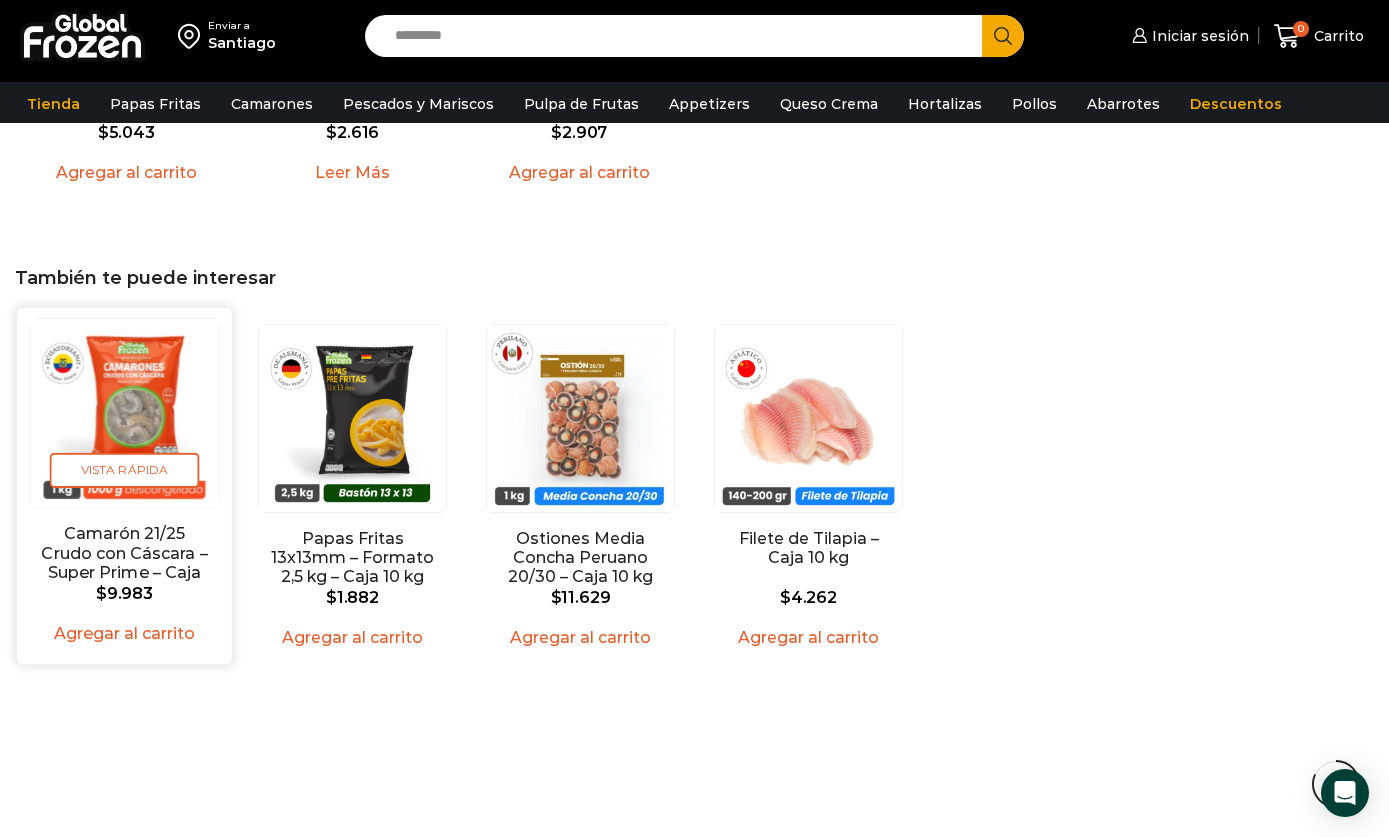 click at bounding box center (124, 413) 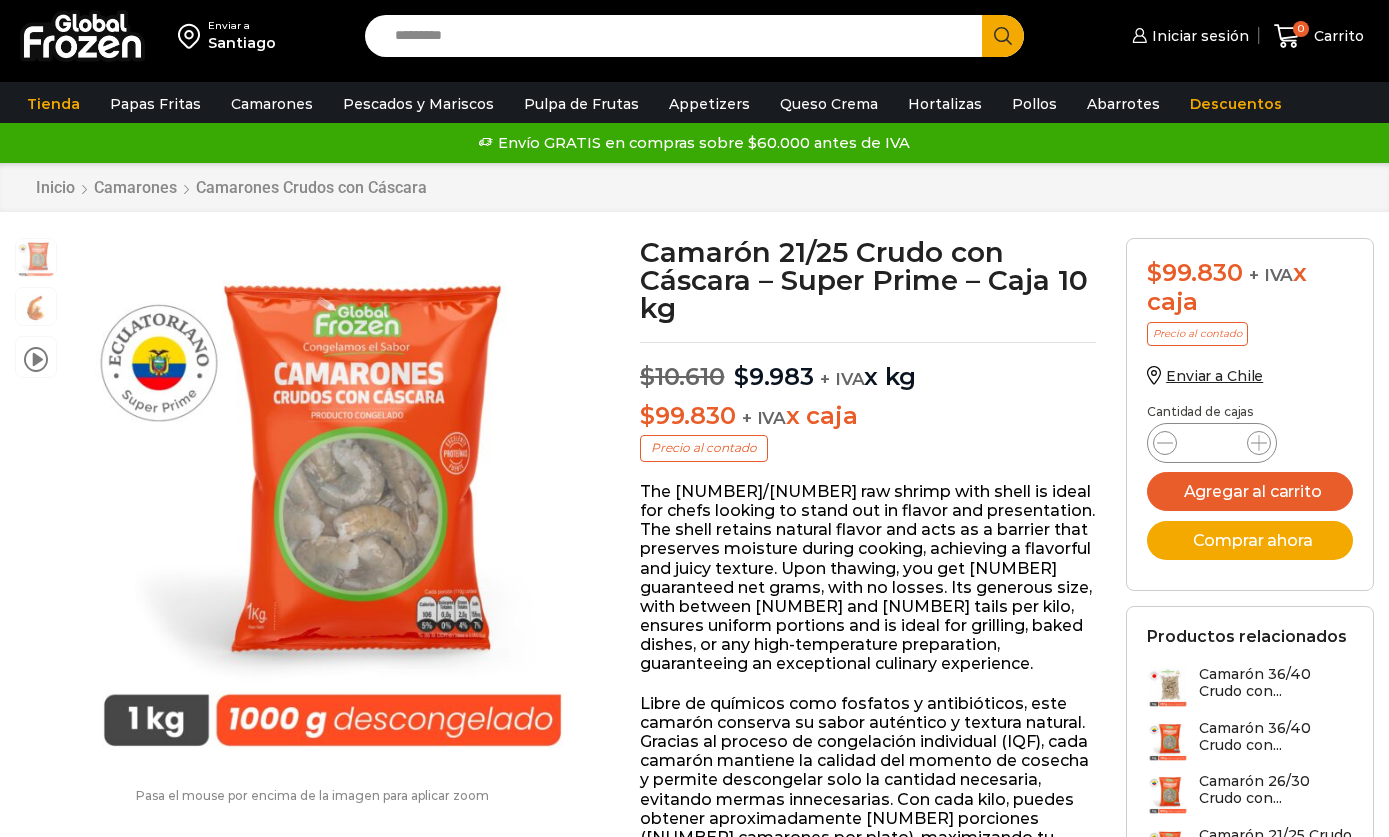 scroll, scrollTop: 0, scrollLeft: 0, axis: both 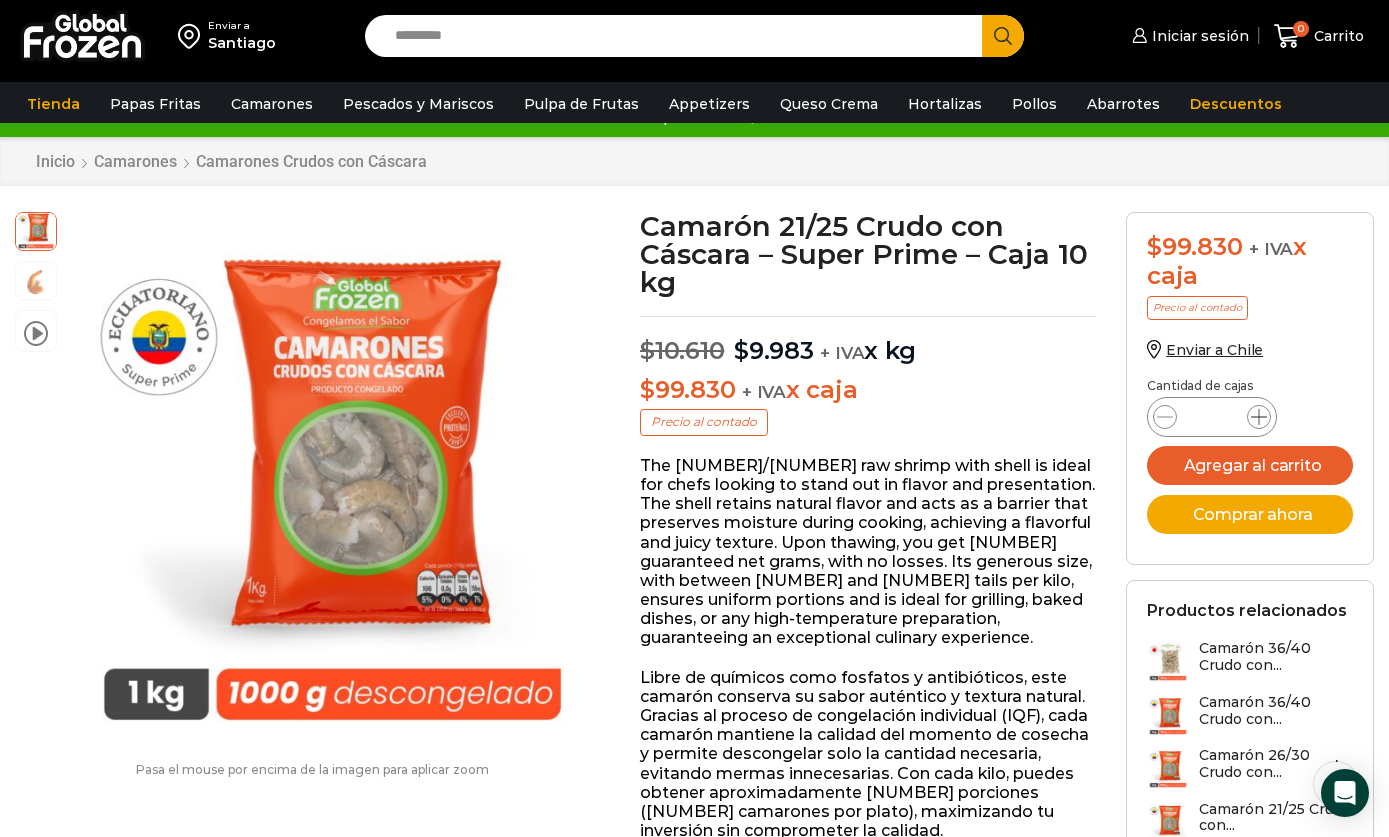 click 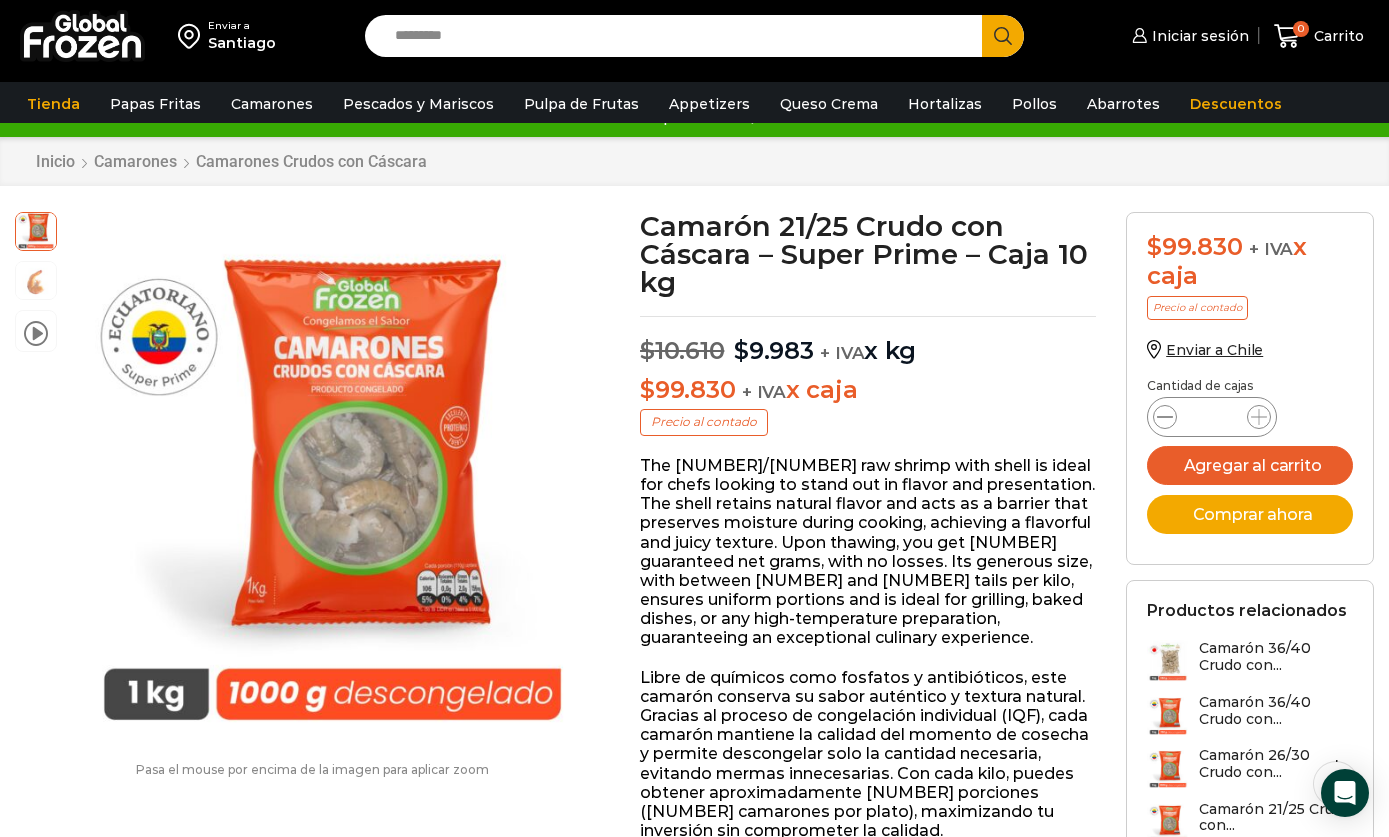 click at bounding box center (1165, 417) 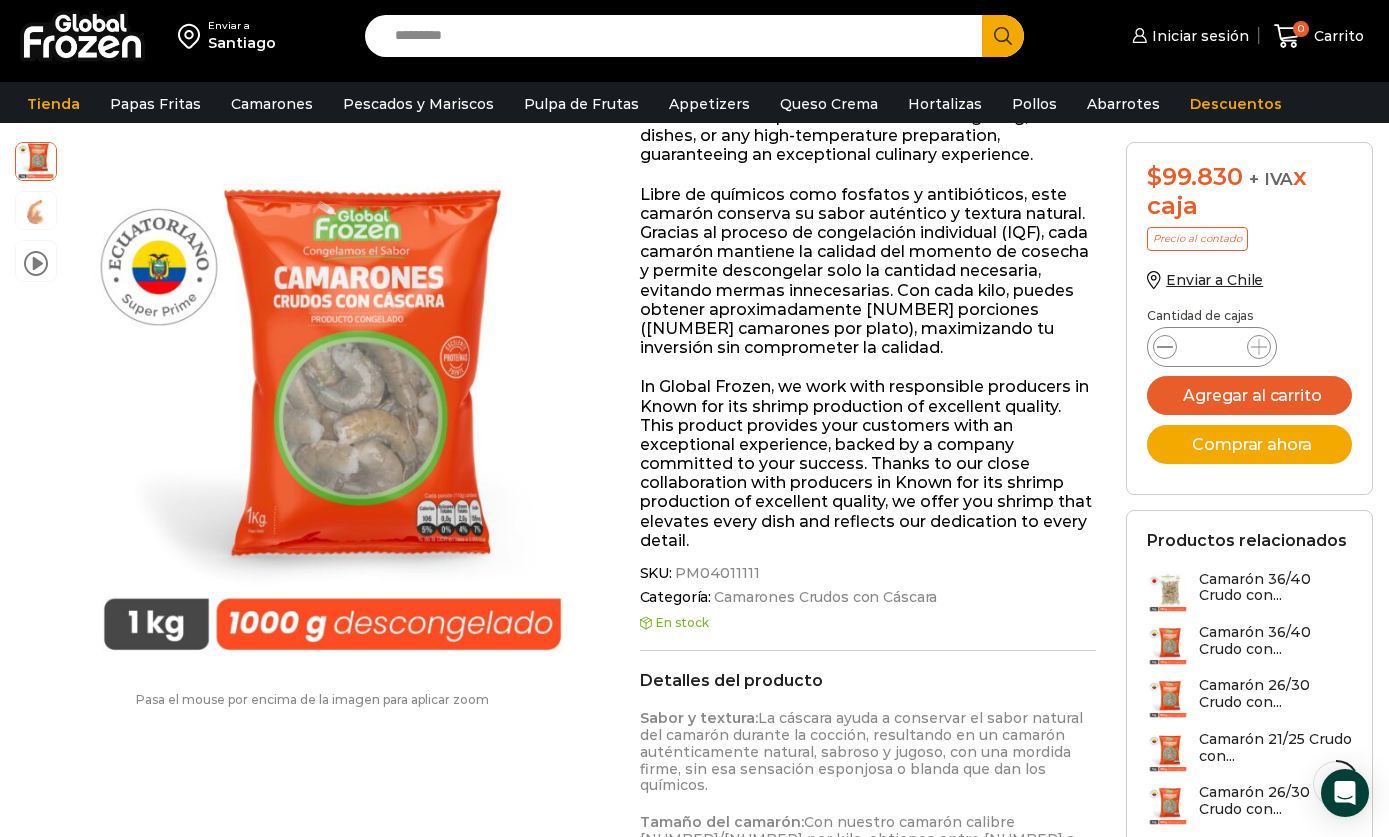 scroll, scrollTop: 518, scrollLeft: 0, axis: vertical 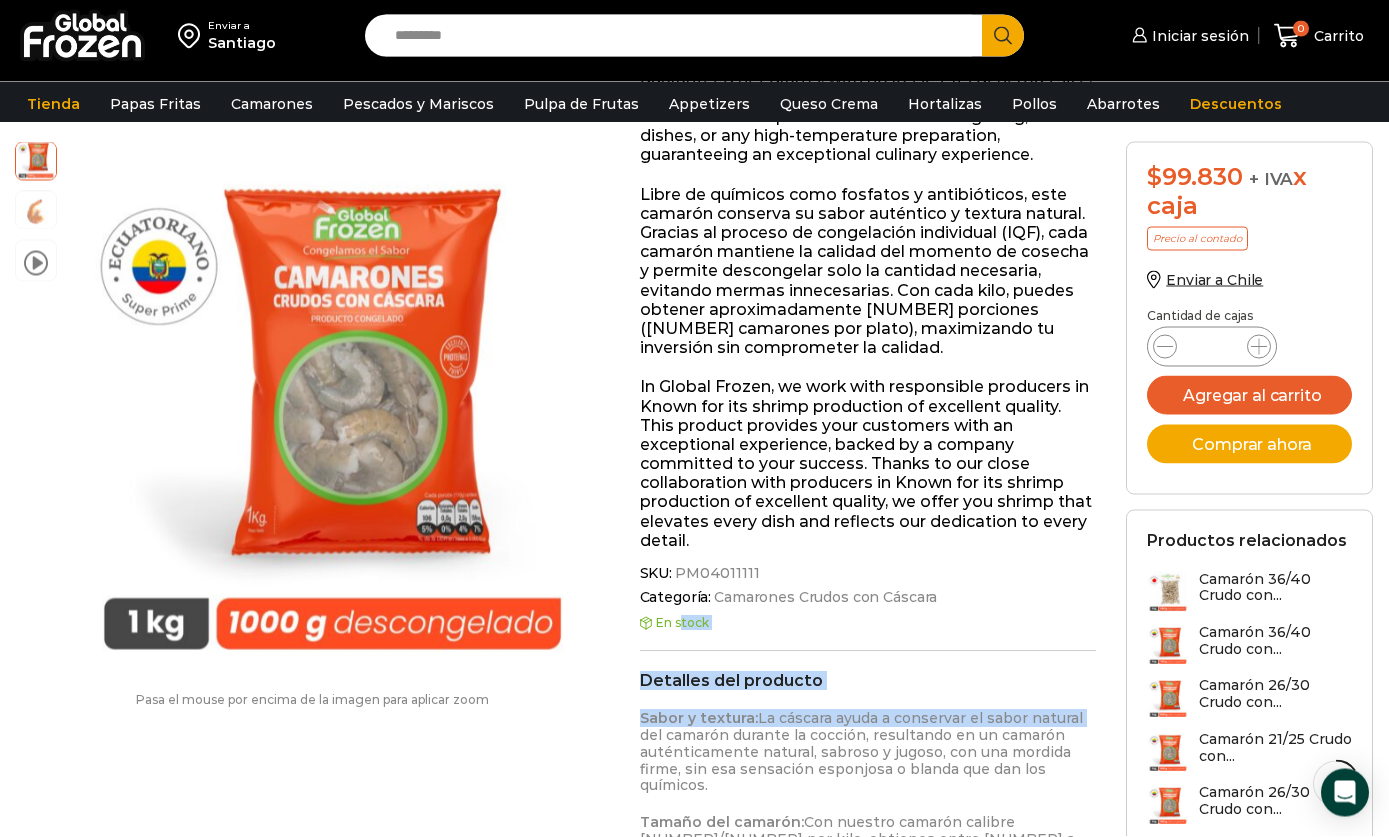 click on "SKU:  PM04011111
Categoría:  Camarones Crudos con Cáscara" at bounding box center (868, 586) 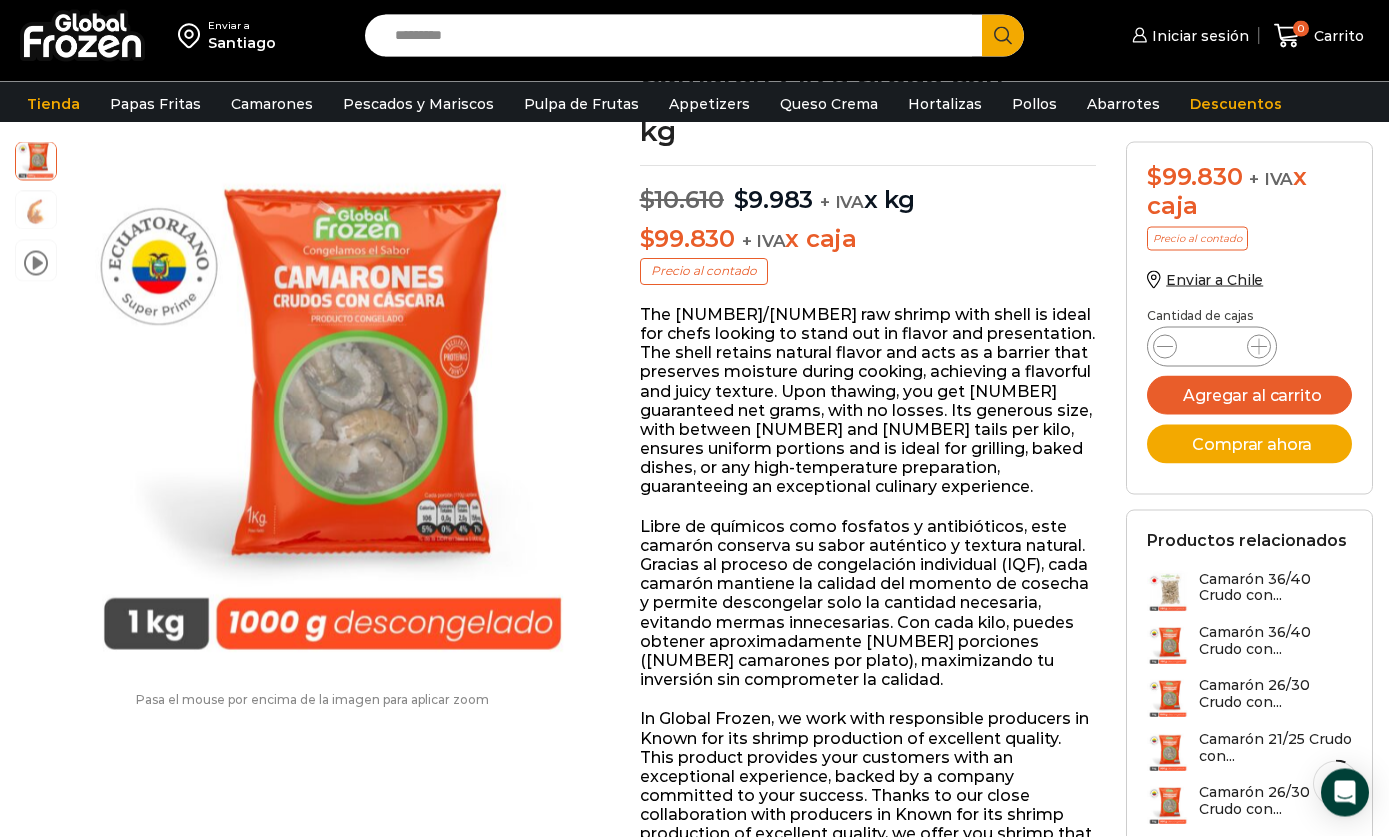 scroll, scrollTop: 0, scrollLeft: 0, axis: both 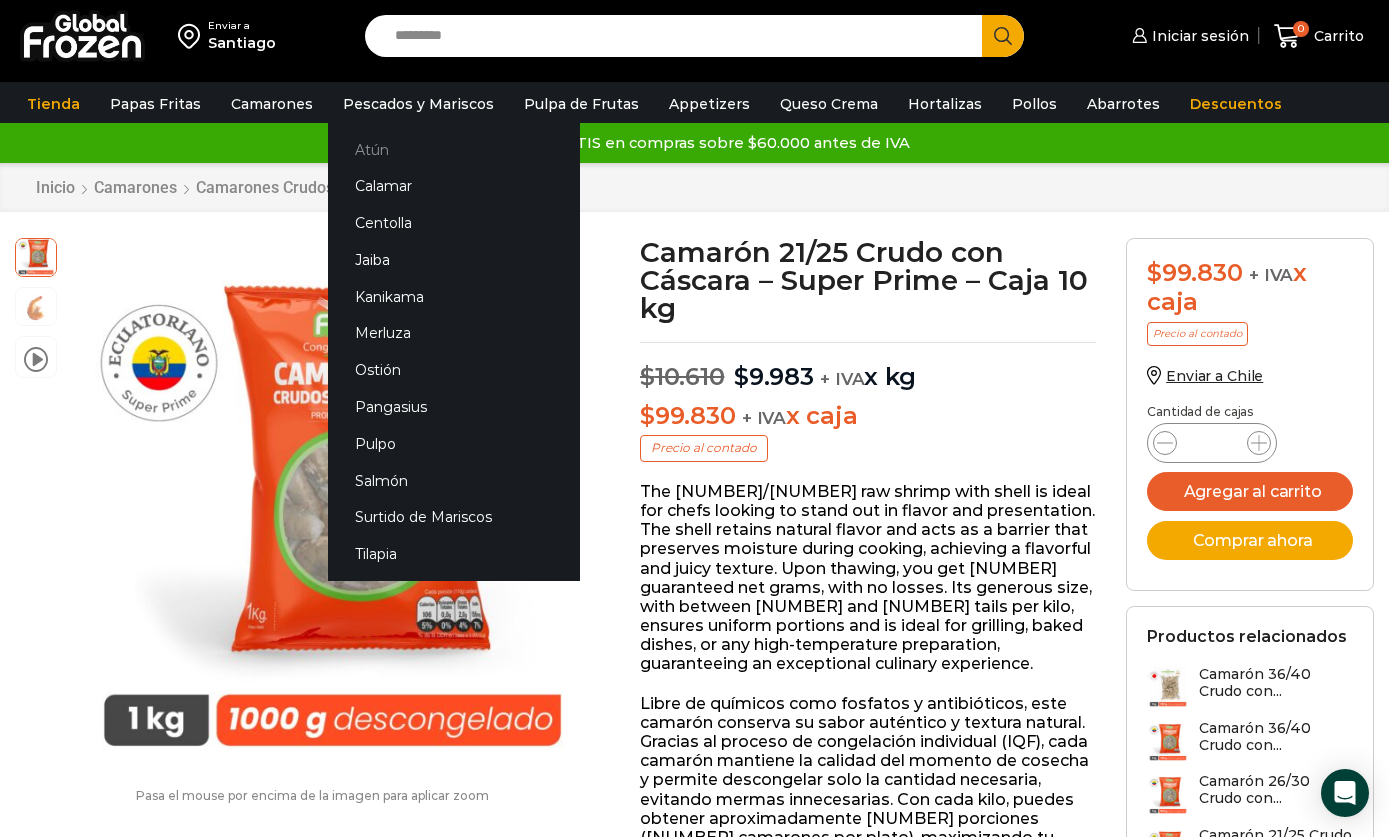 click on "Atún" at bounding box center [454, 149] 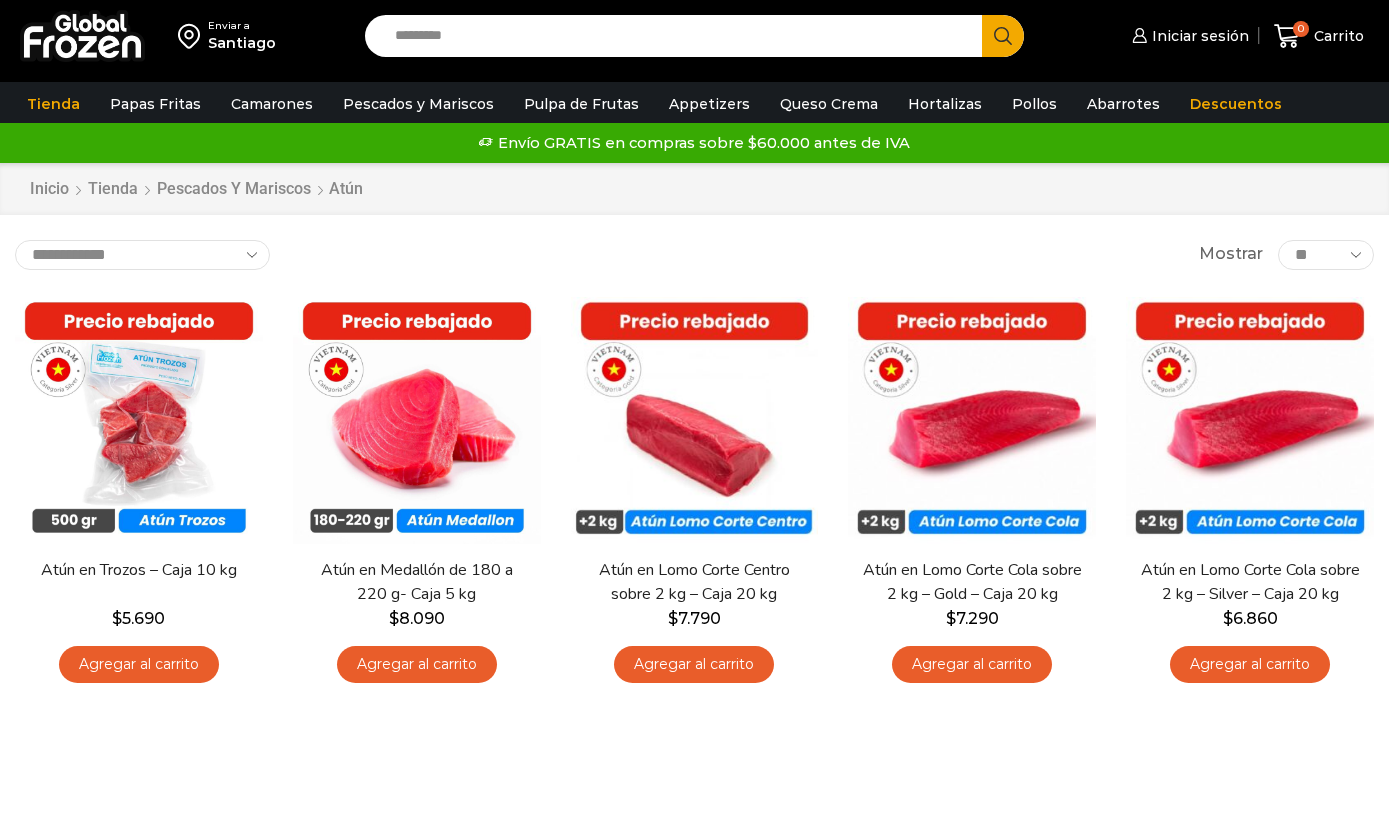 scroll, scrollTop: 0, scrollLeft: 0, axis: both 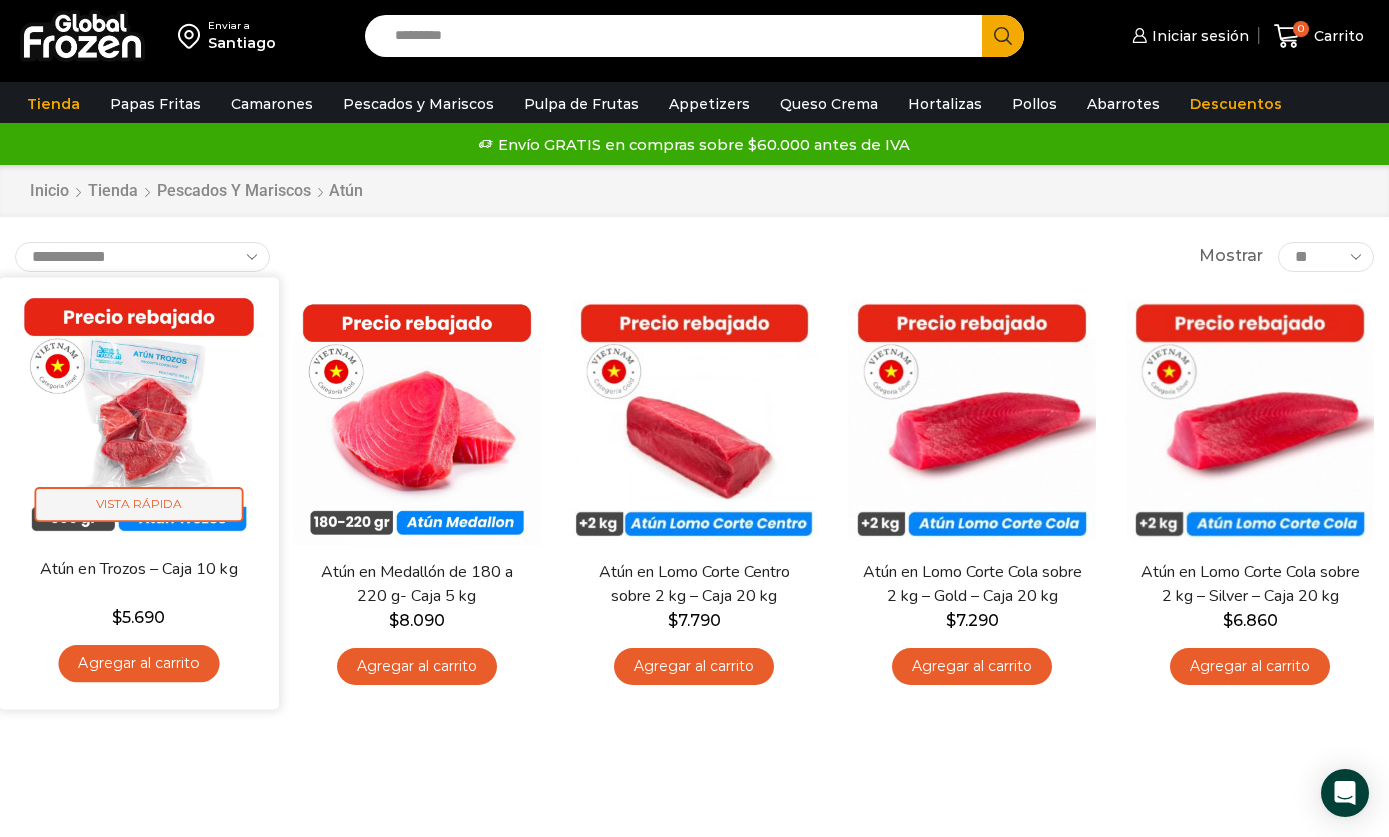 click on "Vista Rápida" at bounding box center [139, 503] 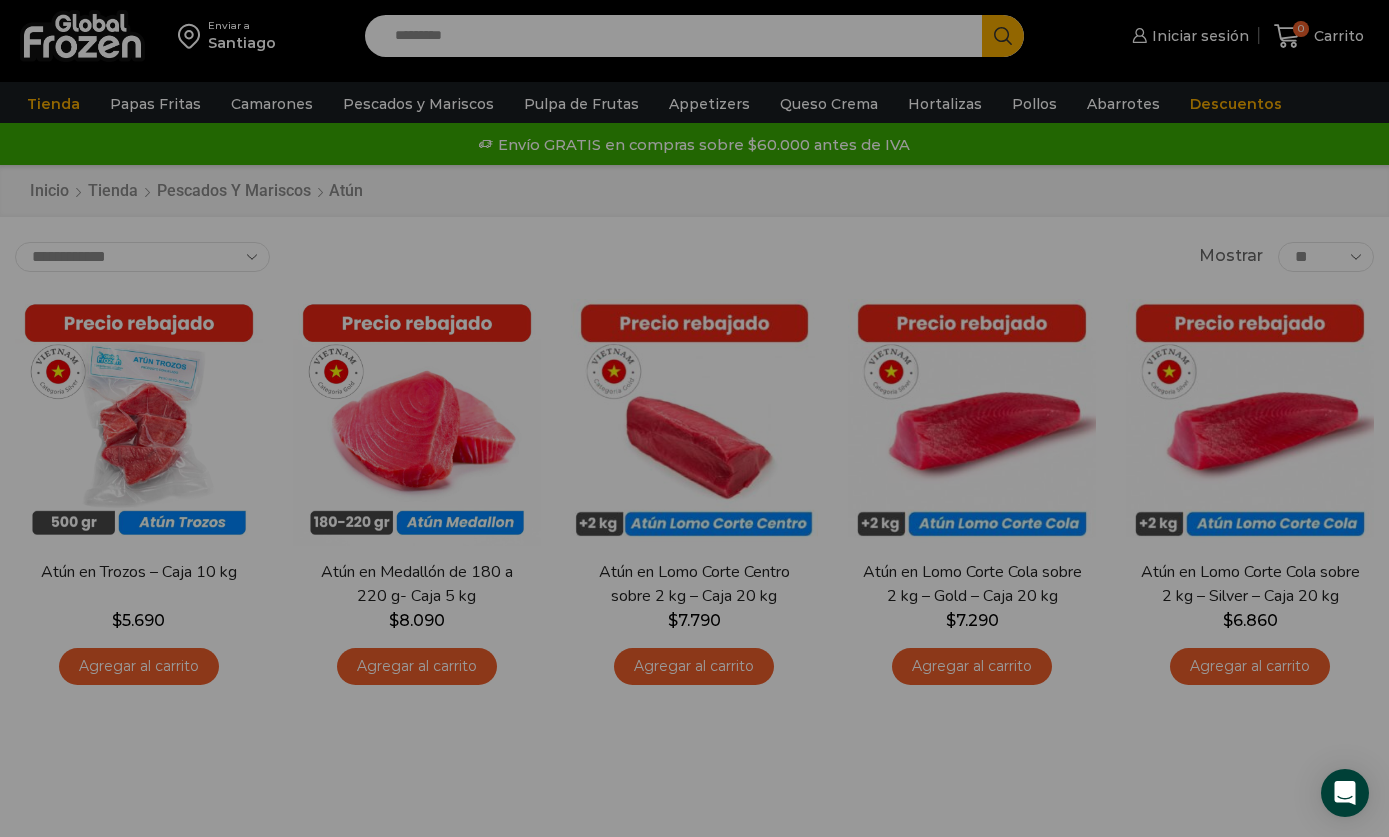click on "**********" at bounding box center [694, 522] 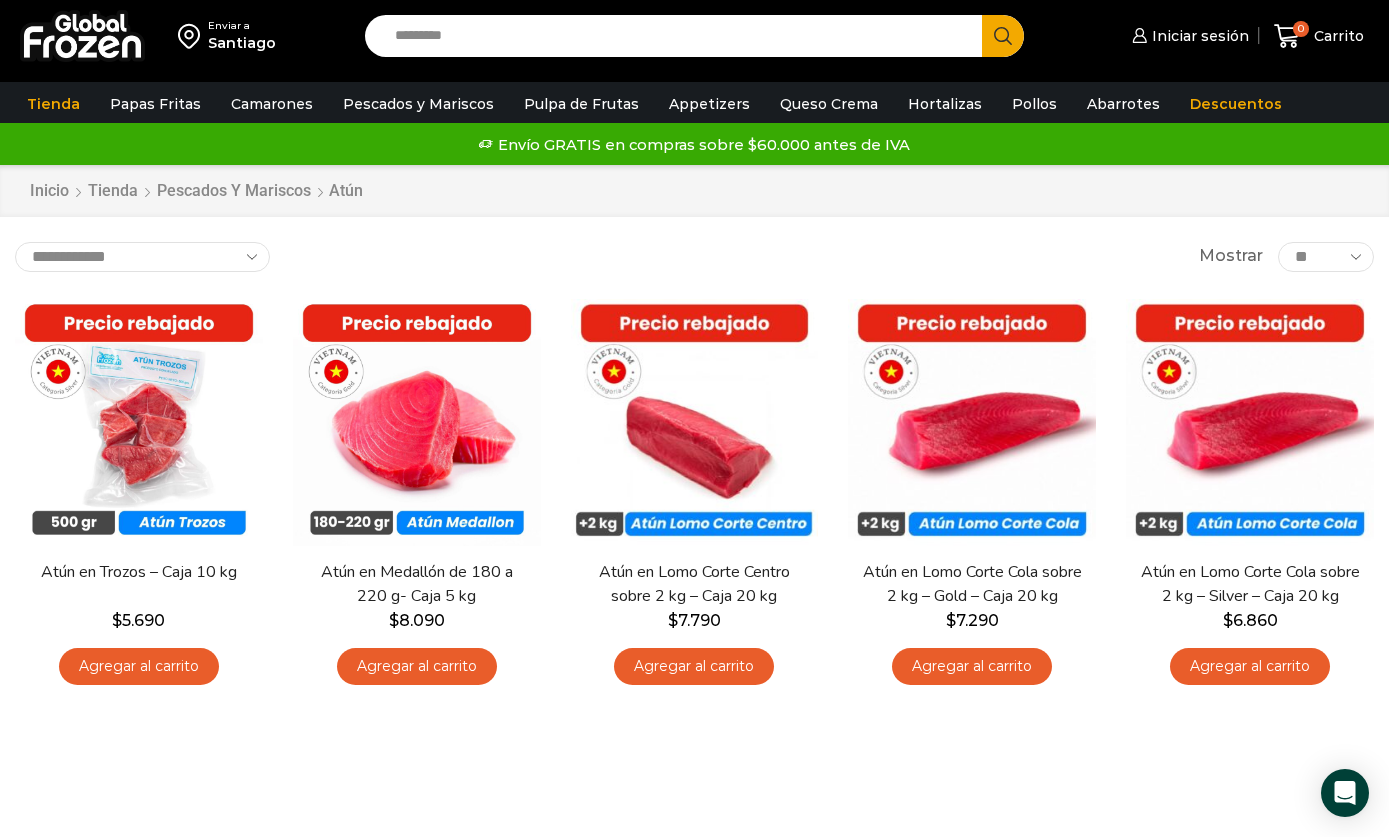 click on "**********" at bounding box center [694, 522] 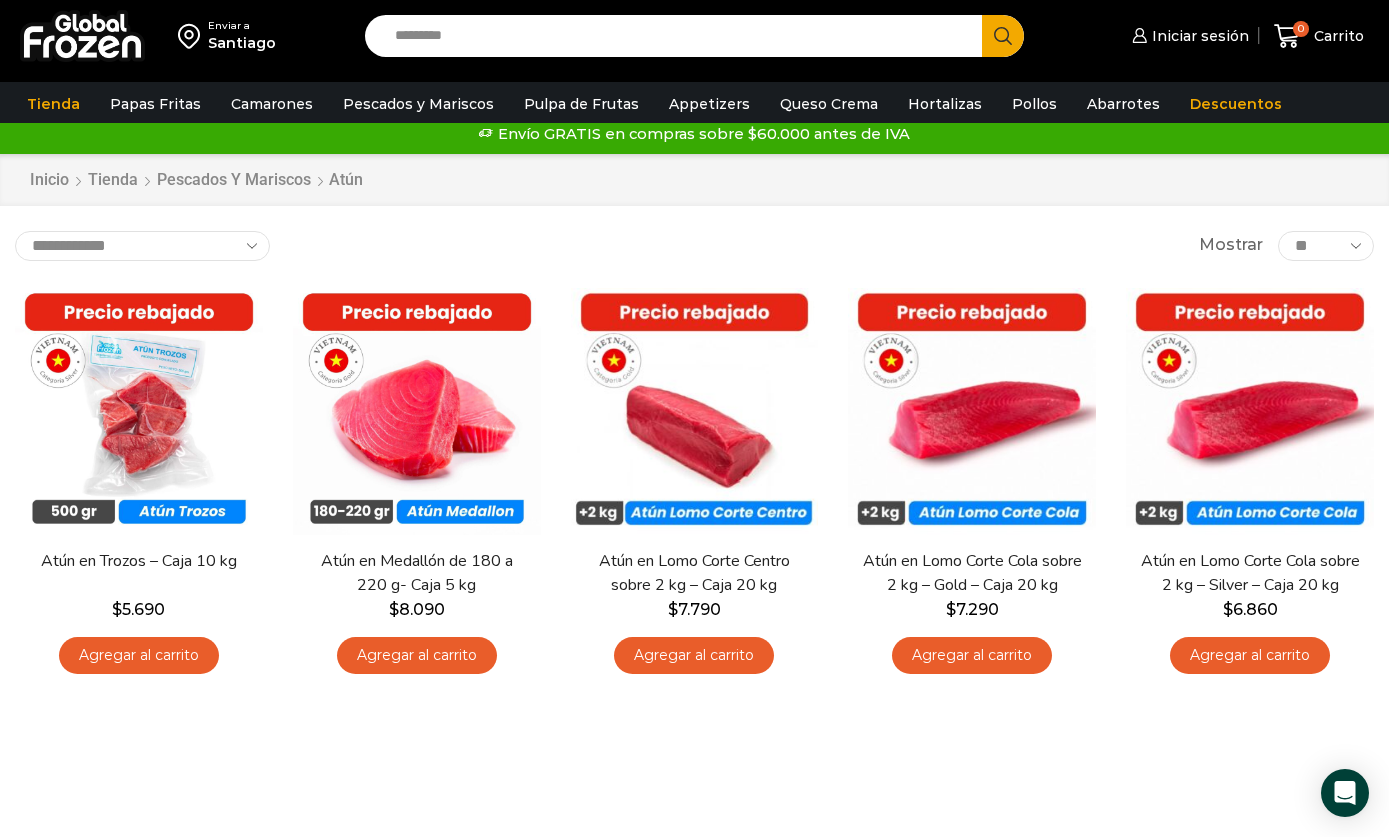 scroll, scrollTop: 60, scrollLeft: 0, axis: vertical 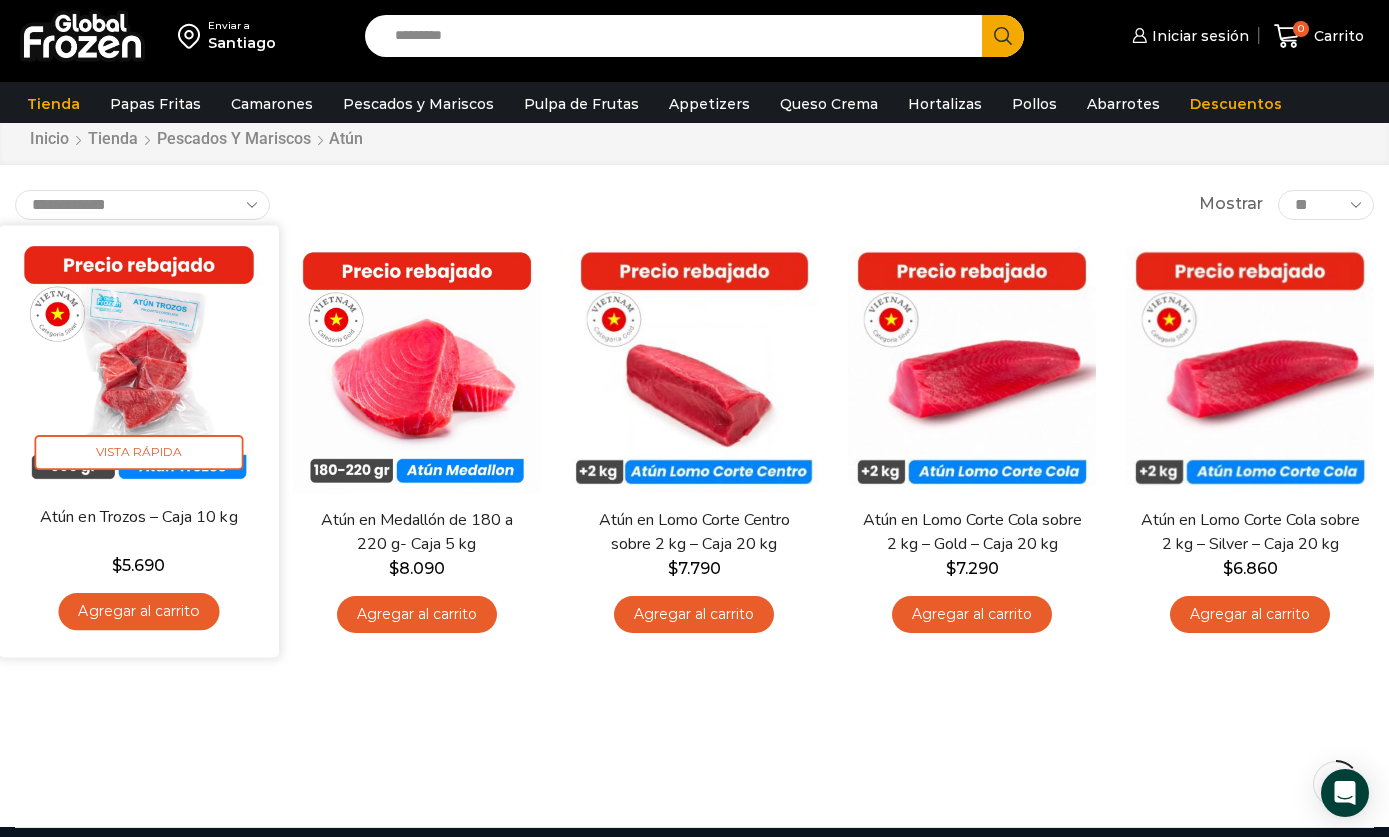 click at bounding box center (139, 365) 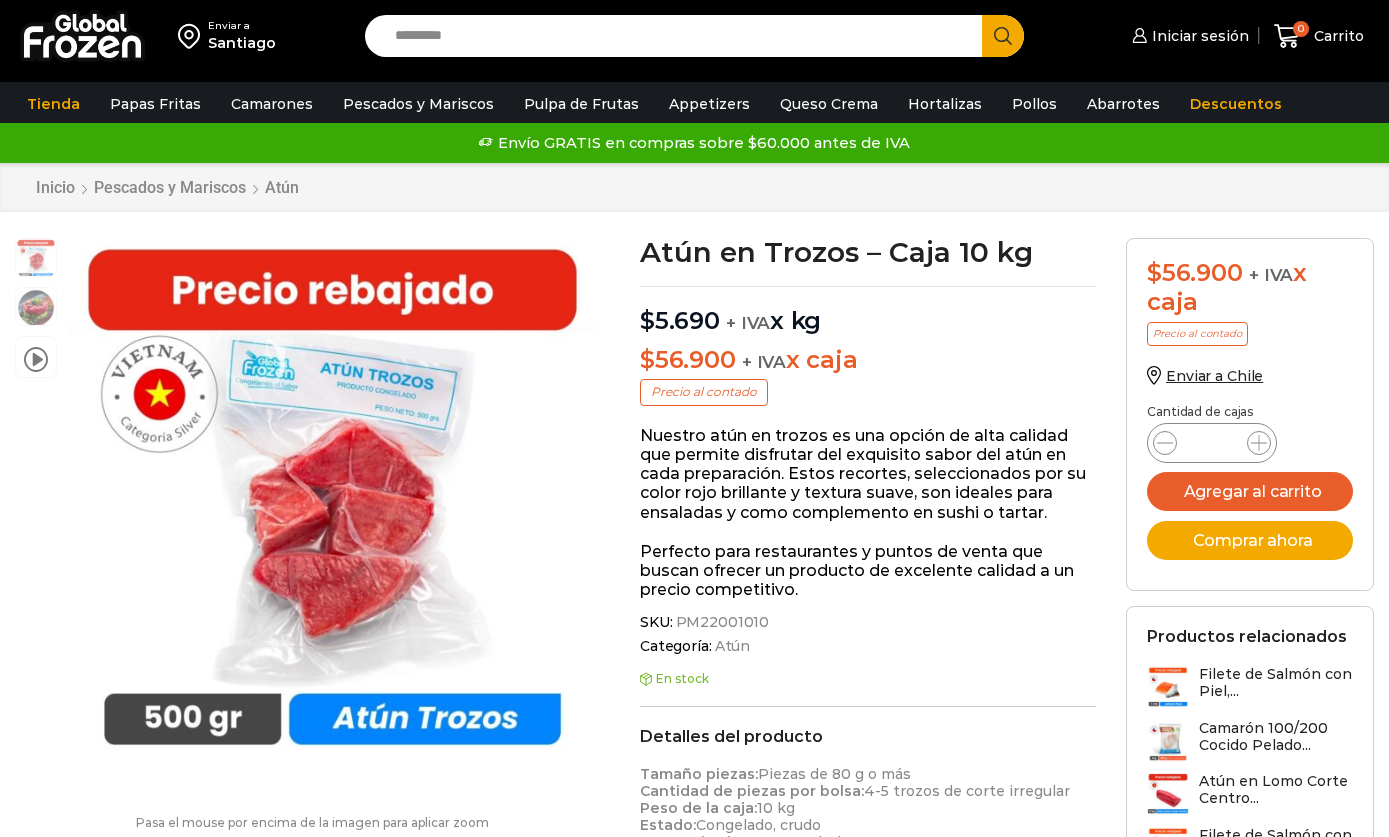 scroll, scrollTop: 0, scrollLeft: 0, axis: both 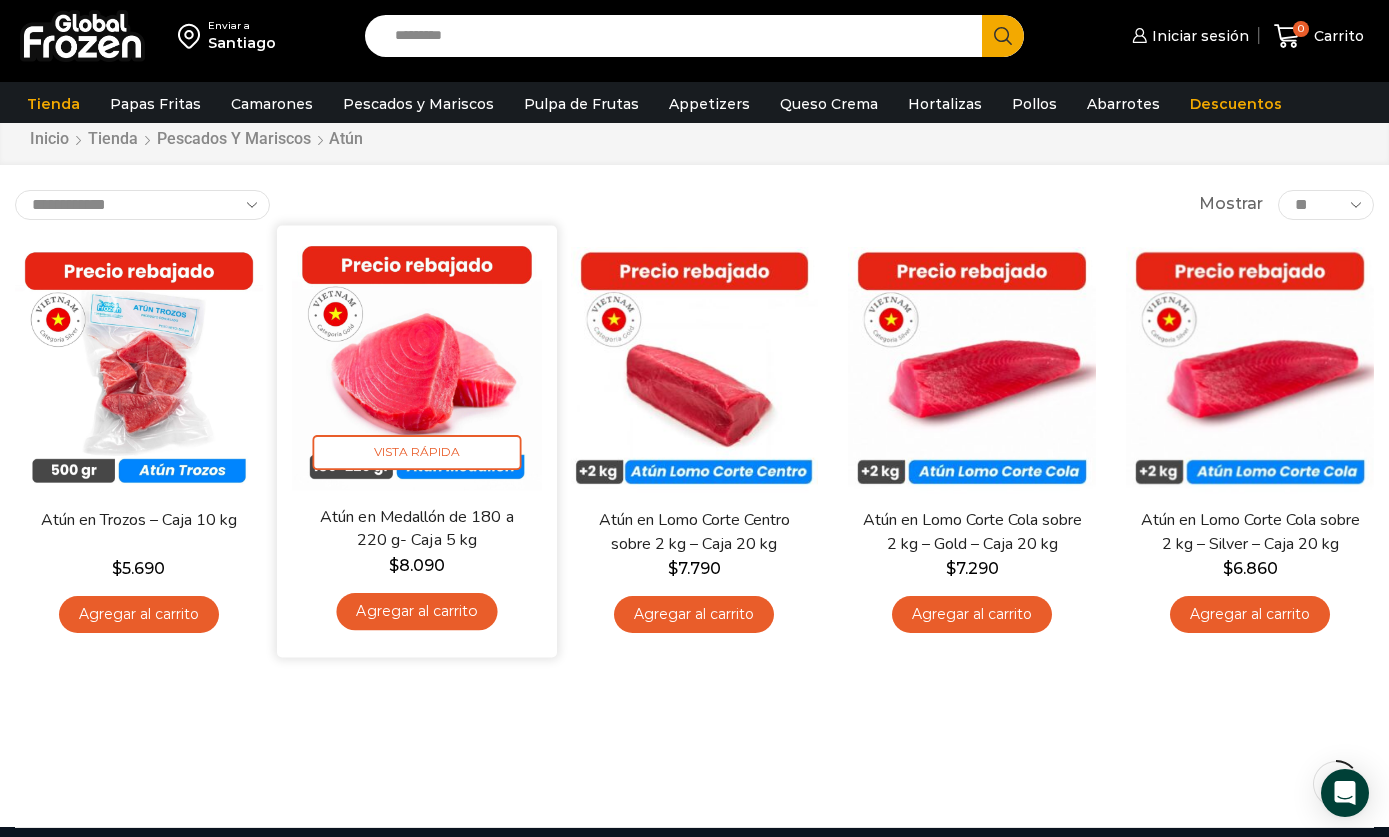click at bounding box center (417, 365) 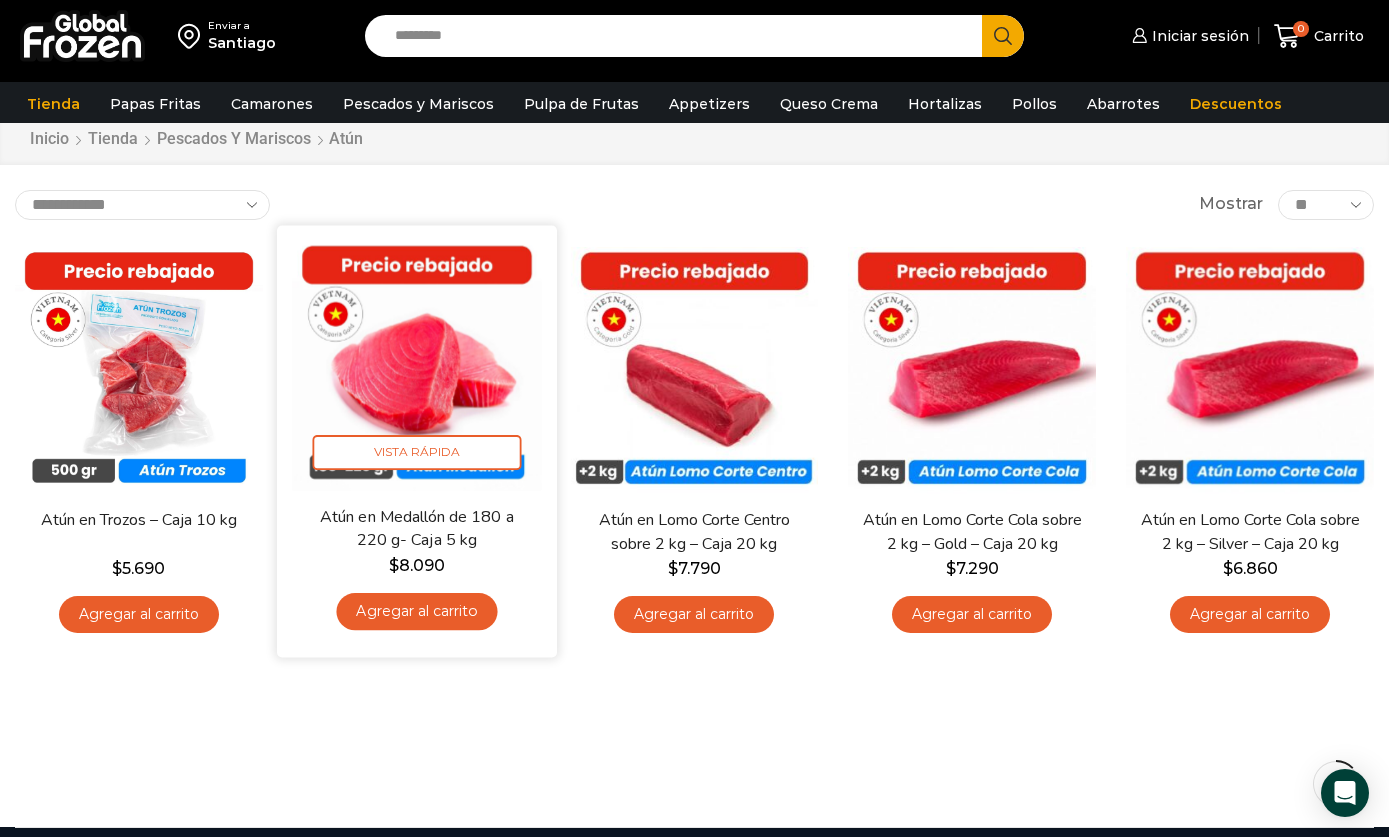 click at bounding box center (417, 365) 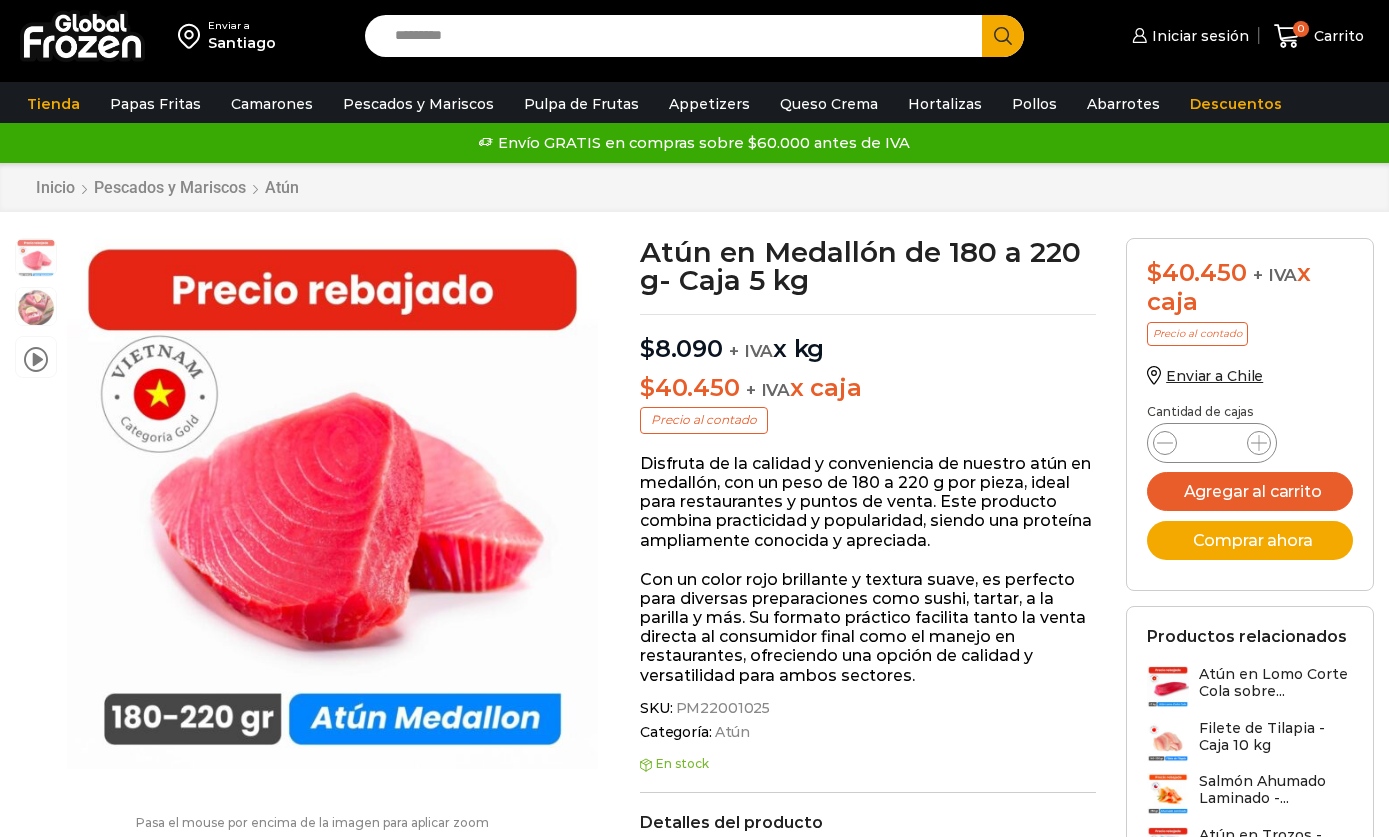 scroll, scrollTop: 0, scrollLeft: 0, axis: both 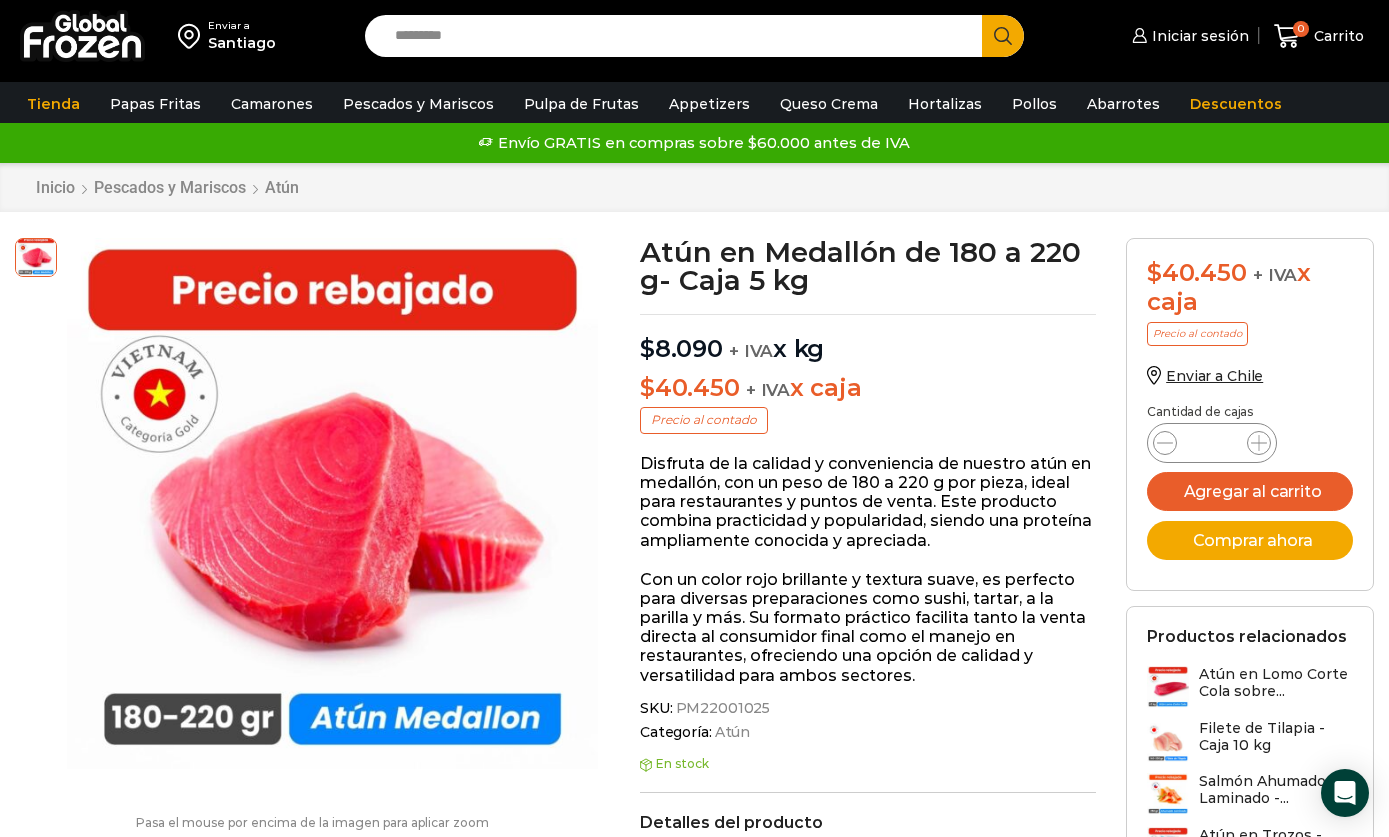 click at bounding box center (82, 36) 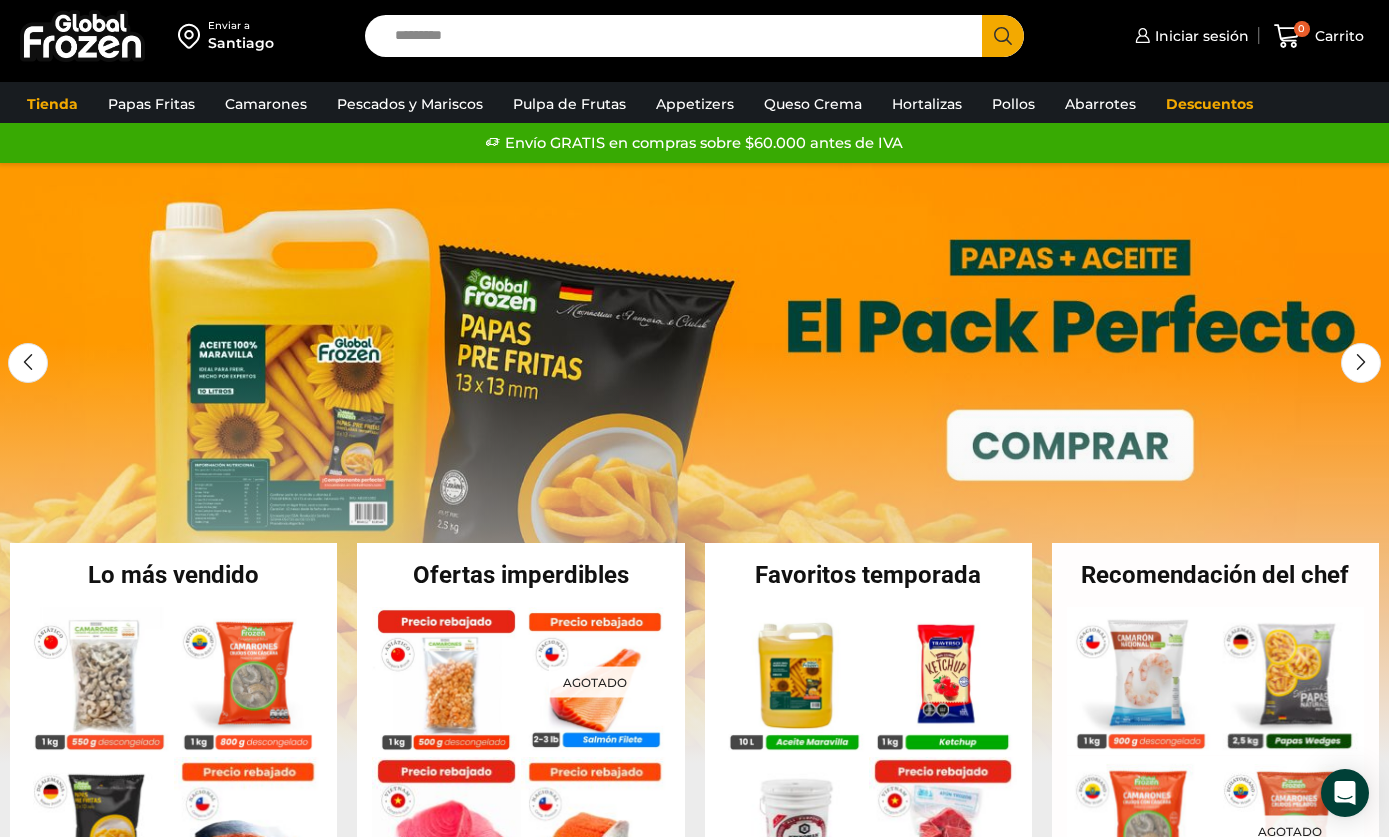 scroll, scrollTop: 0, scrollLeft: 0, axis: both 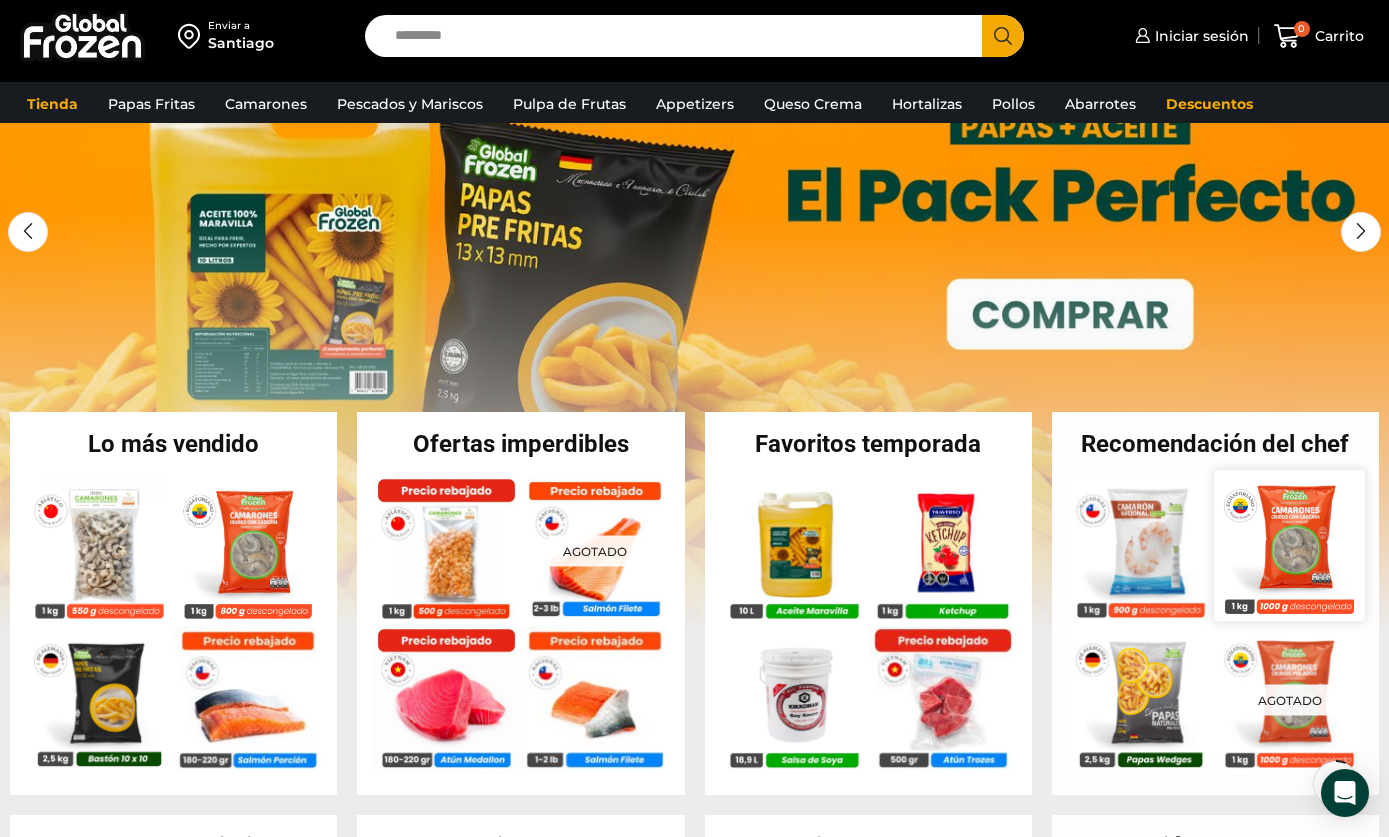 click at bounding box center [1290, 545] 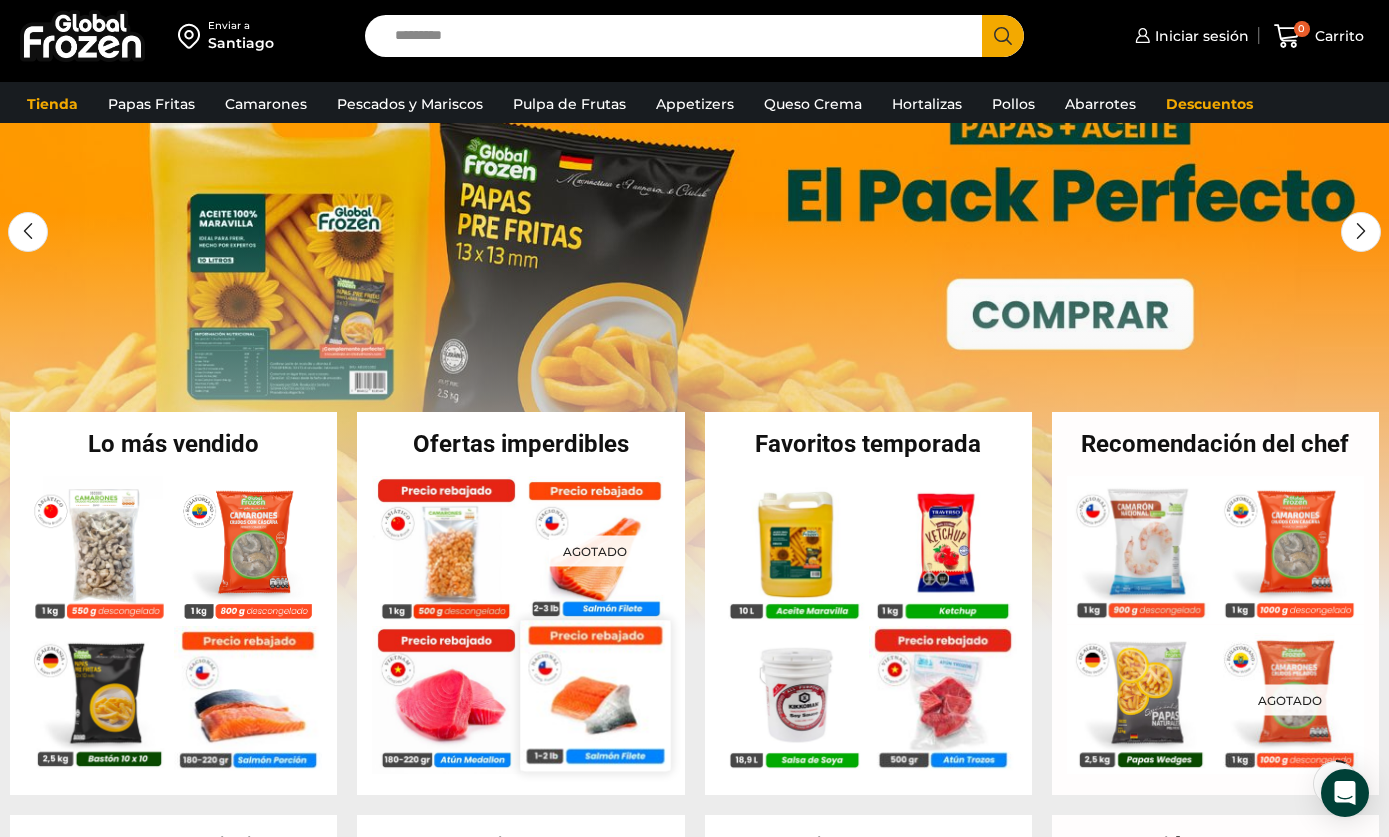 click at bounding box center (595, 695) 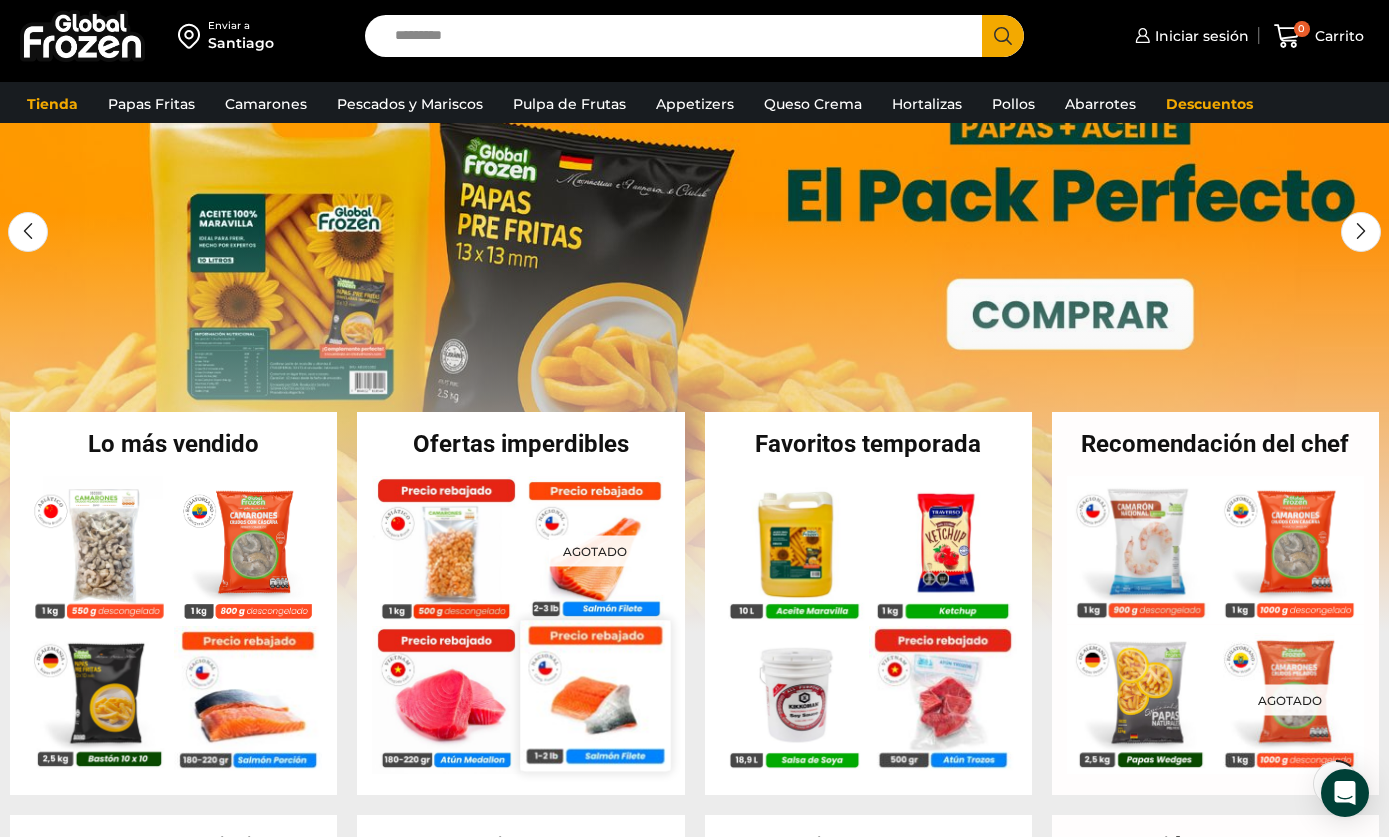 click at bounding box center (595, 695) 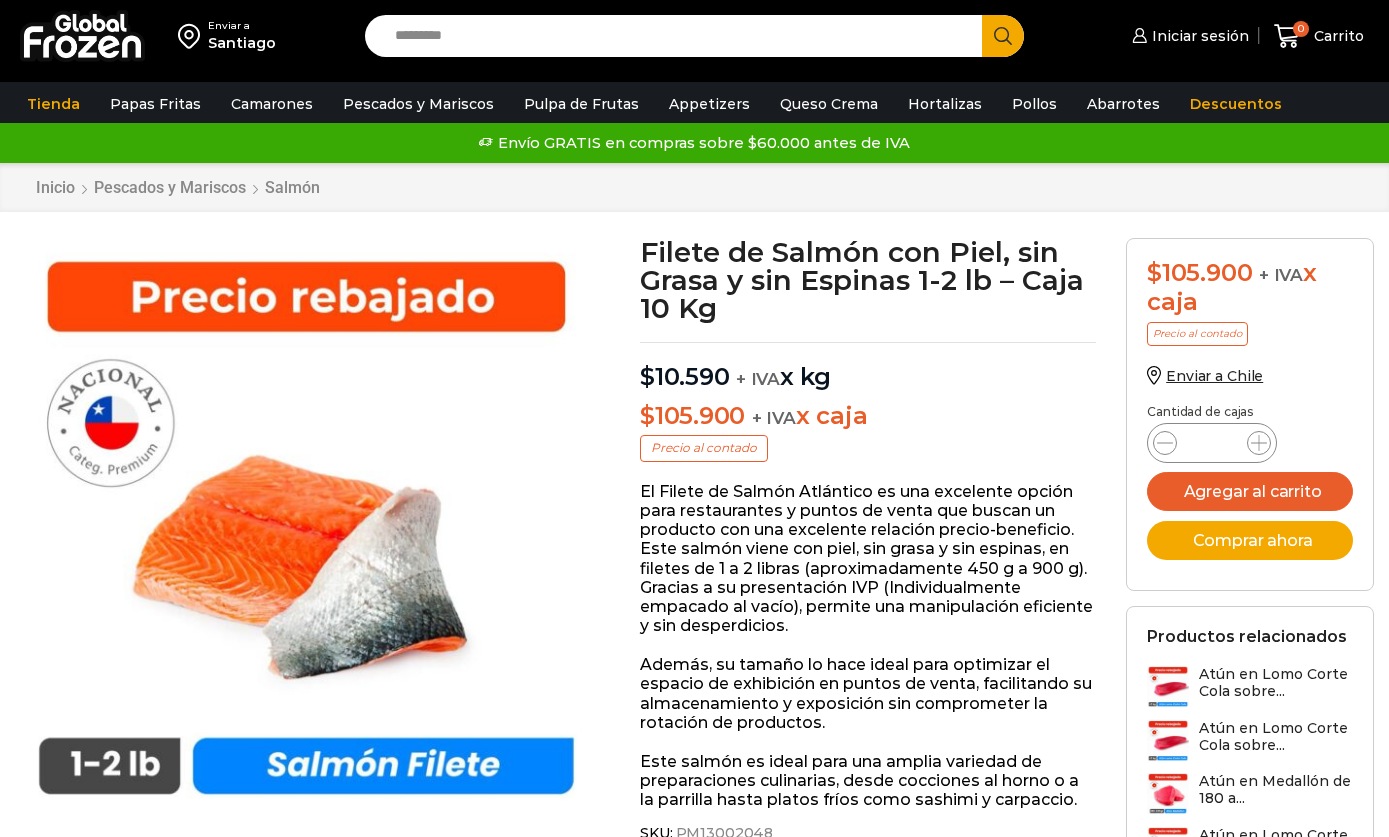 scroll, scrollTop: 0, scrollLeft: 0, axis: both 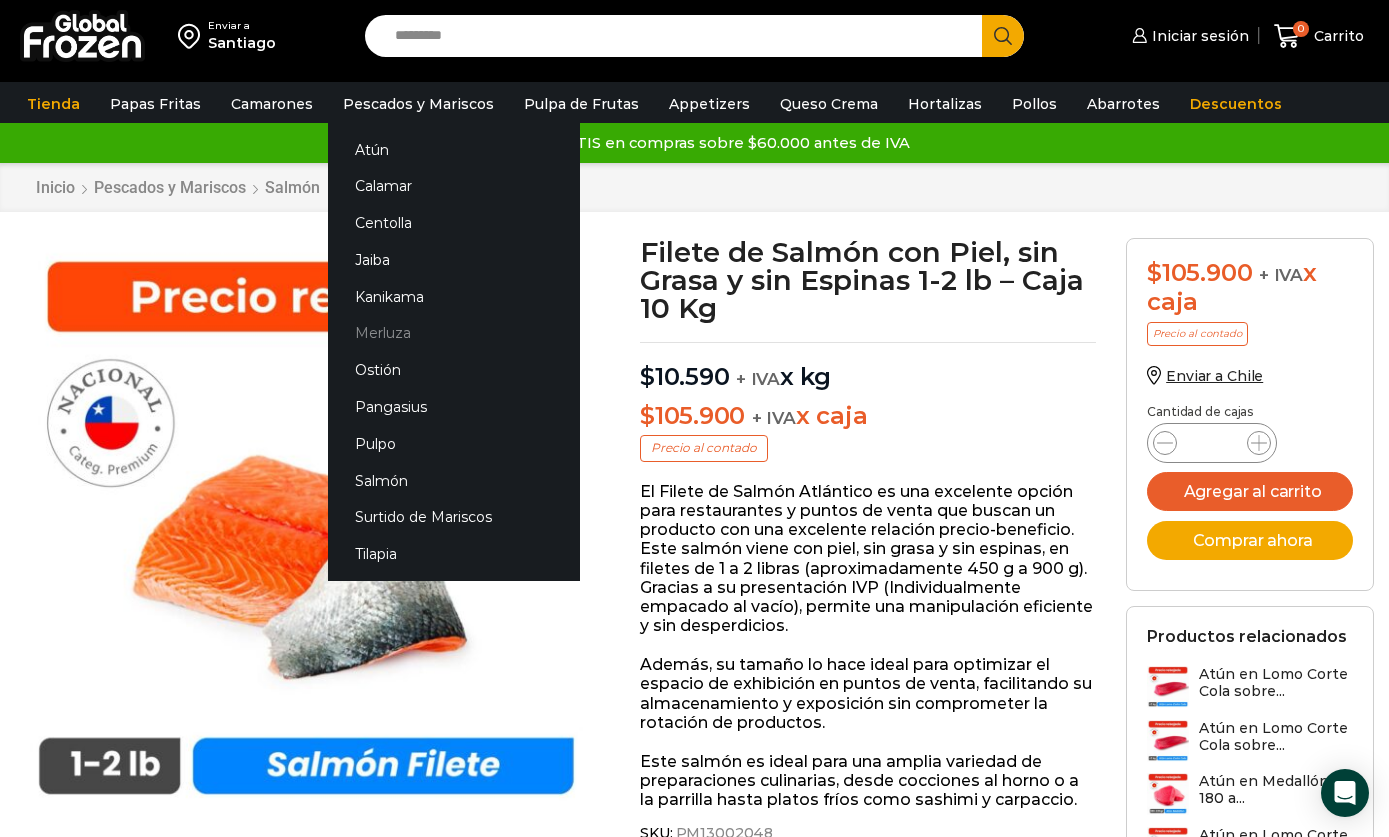 click on "Merluza" at bounding box center (454, 333) 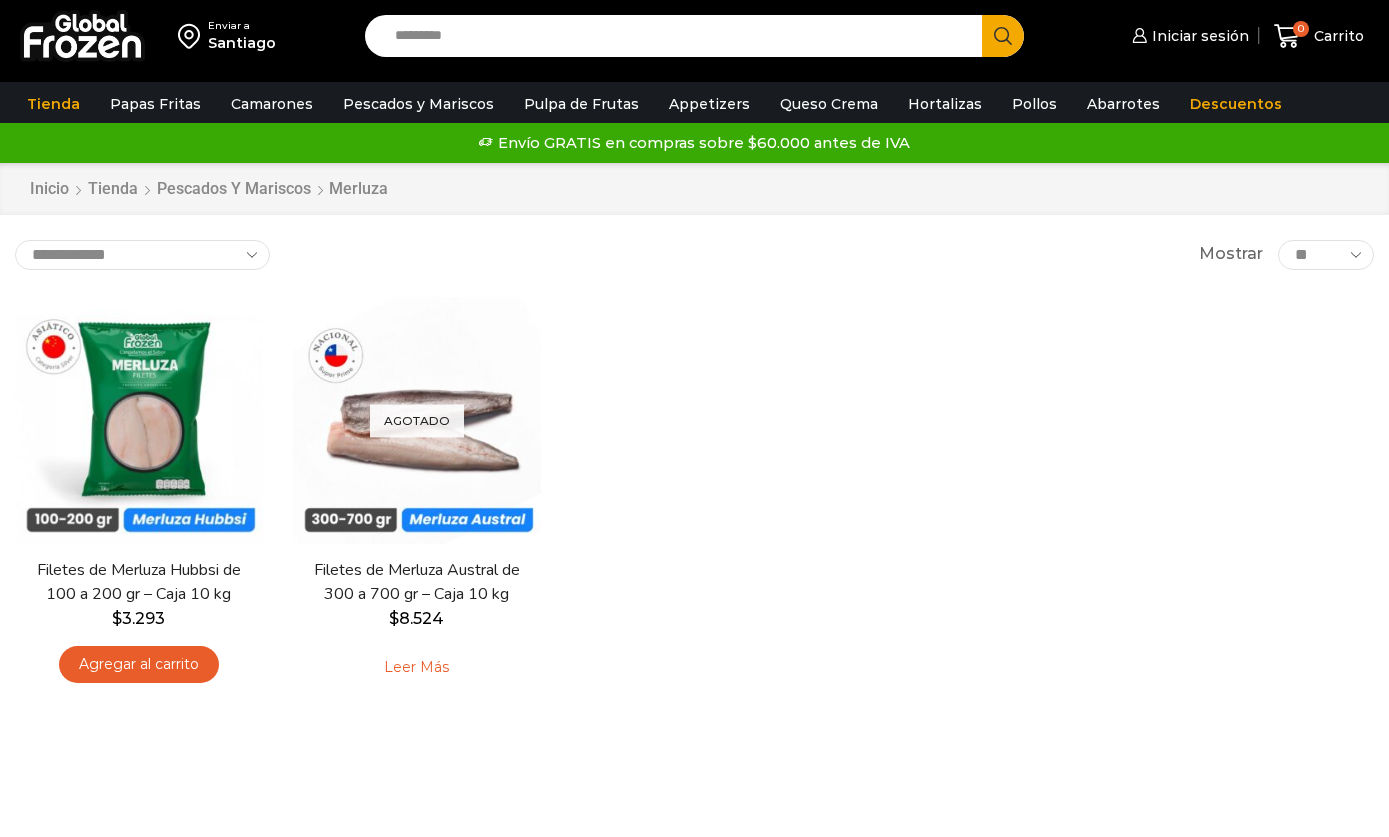 scroll, scrollTop: 0, scrollLeft: 0, axis: both 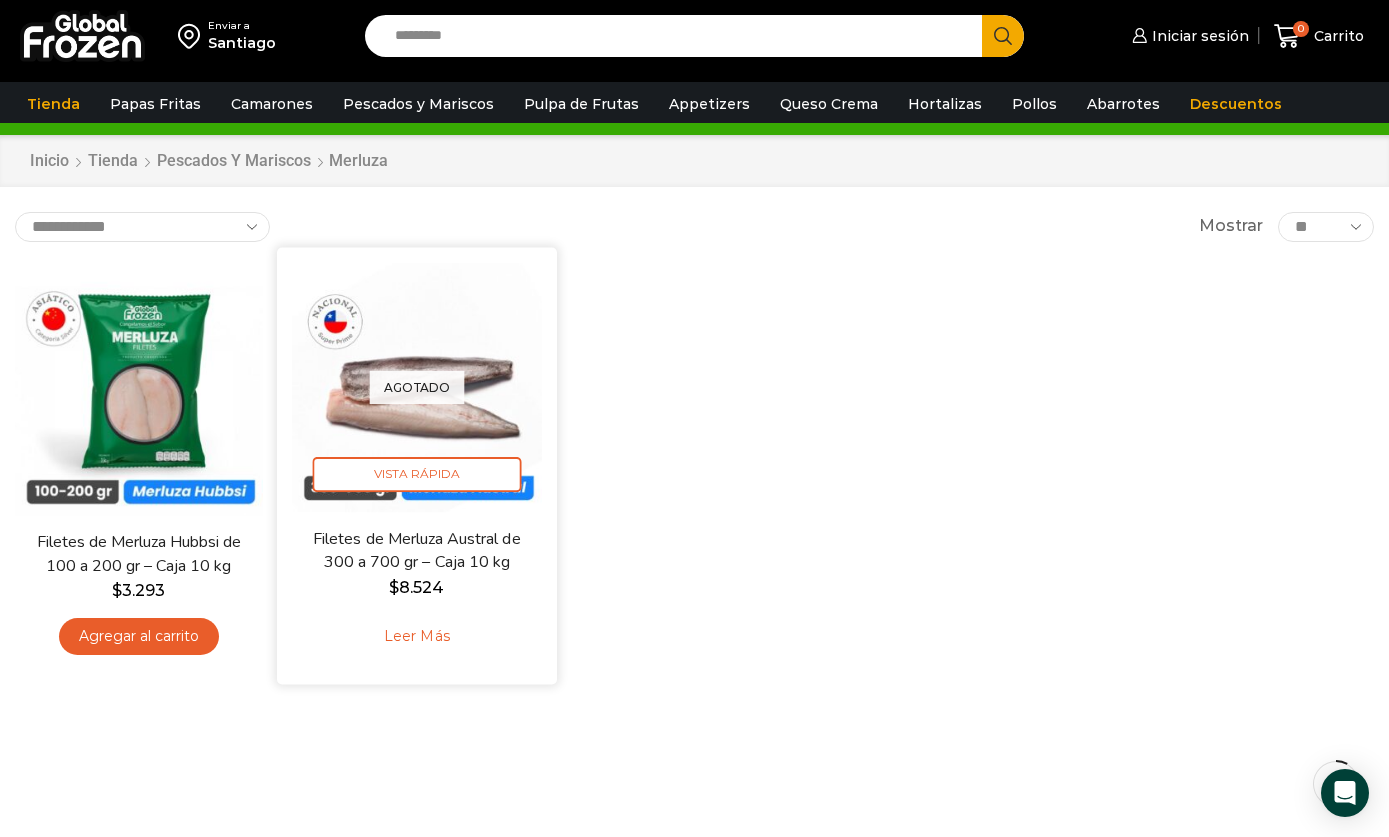 click on "Agotado
Vista Rápida" at bounding box center [417, 387] 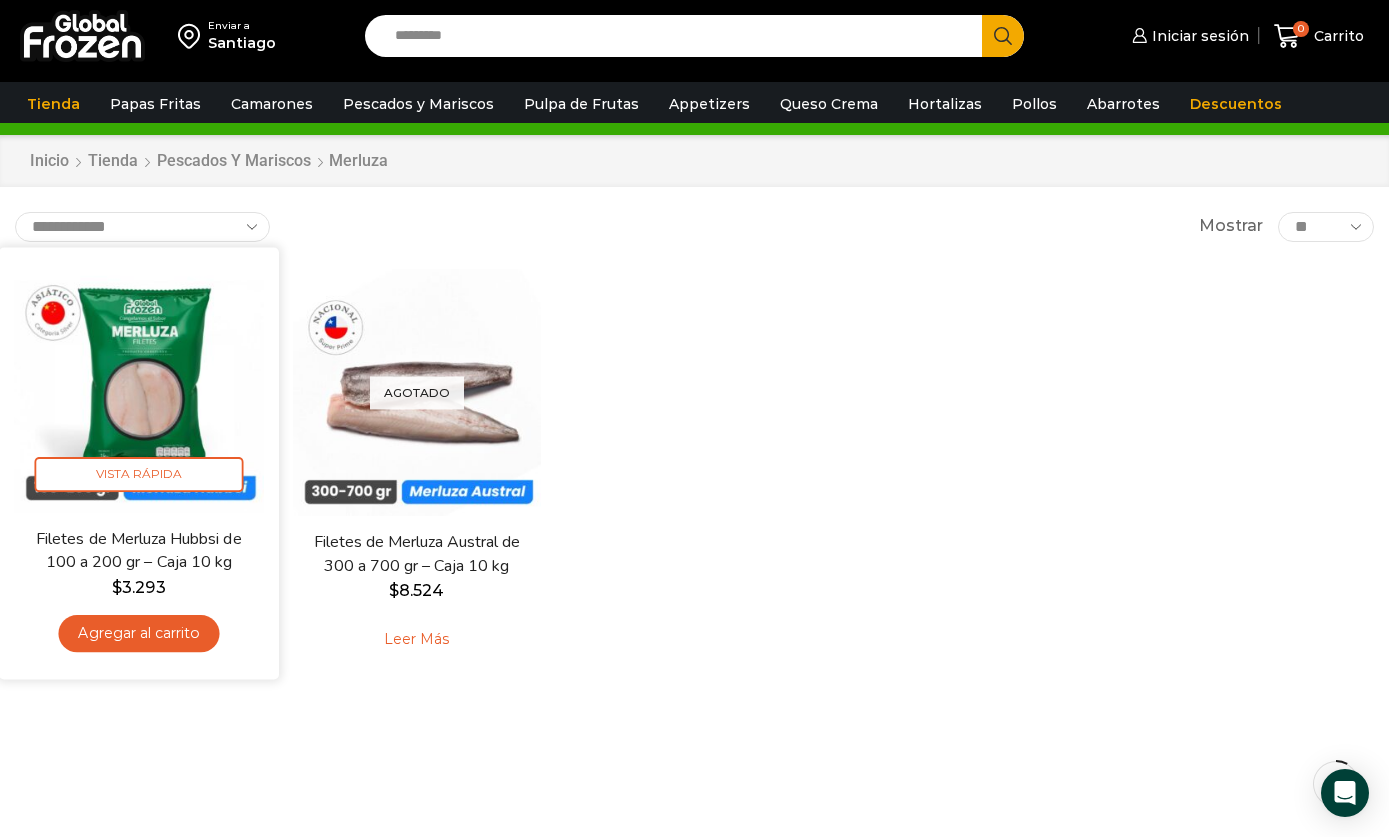 click at bounding box center (139, 387) 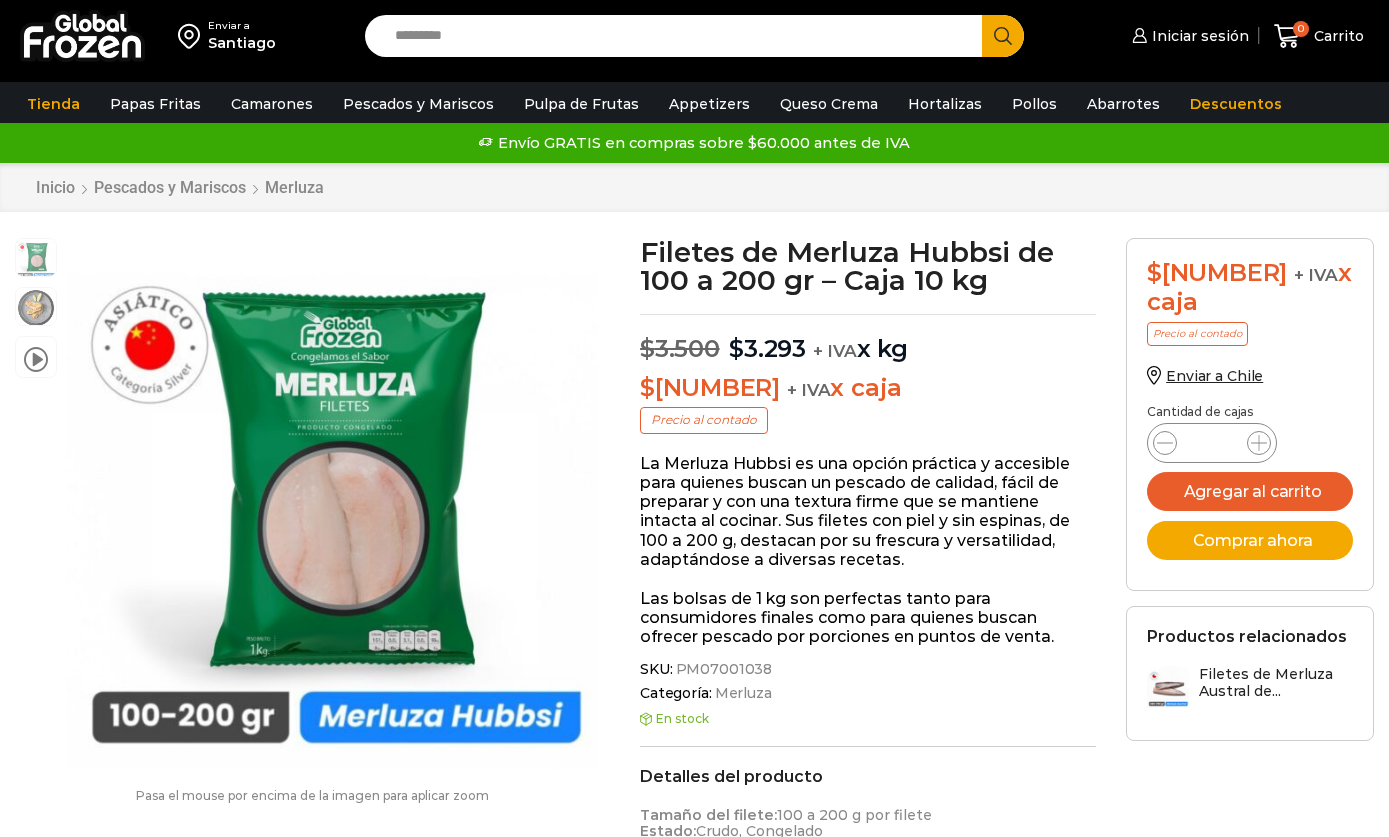scroll, scrollTop: 0, scrollLeft: 0, axis: both 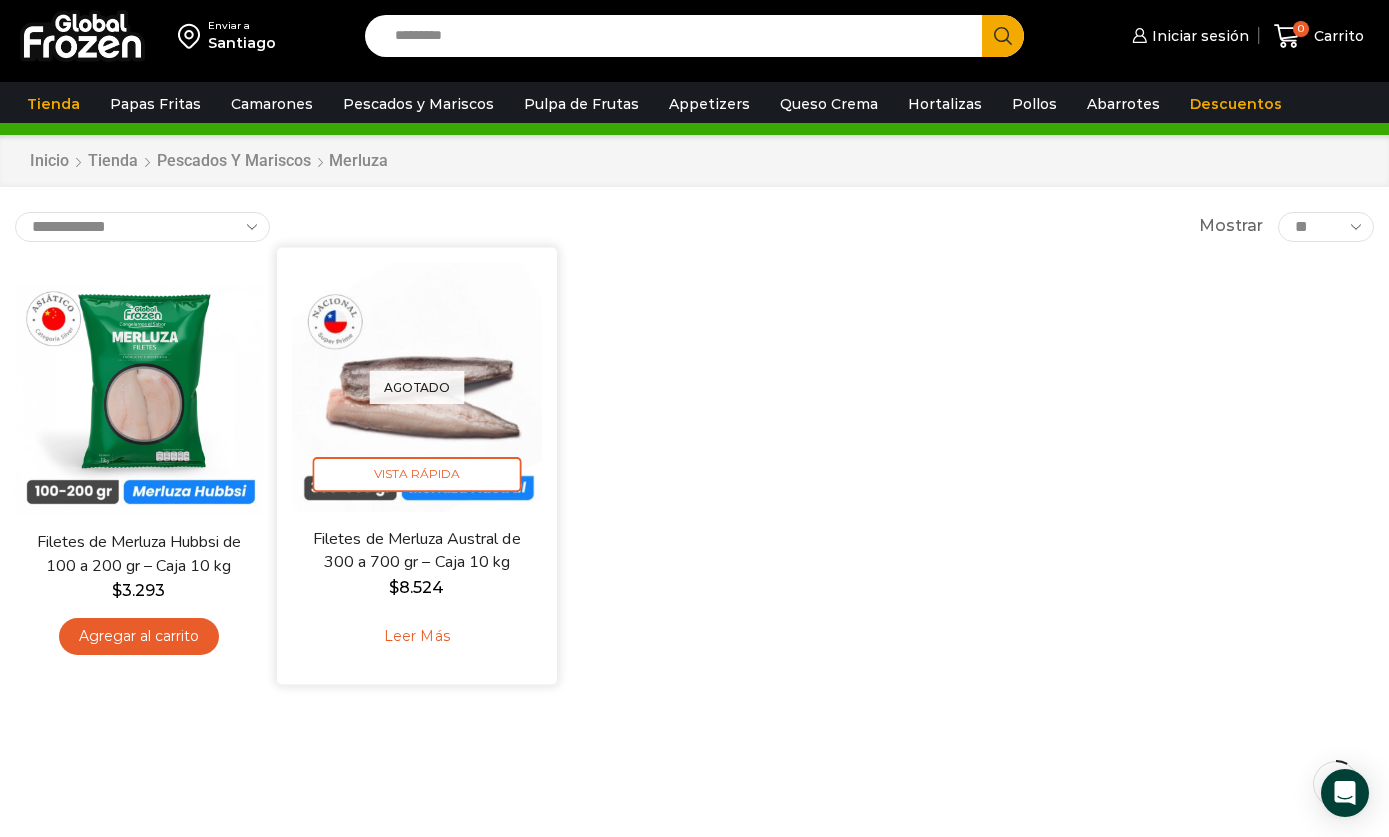 click on "Agotado" at bounding box center (416, 386) 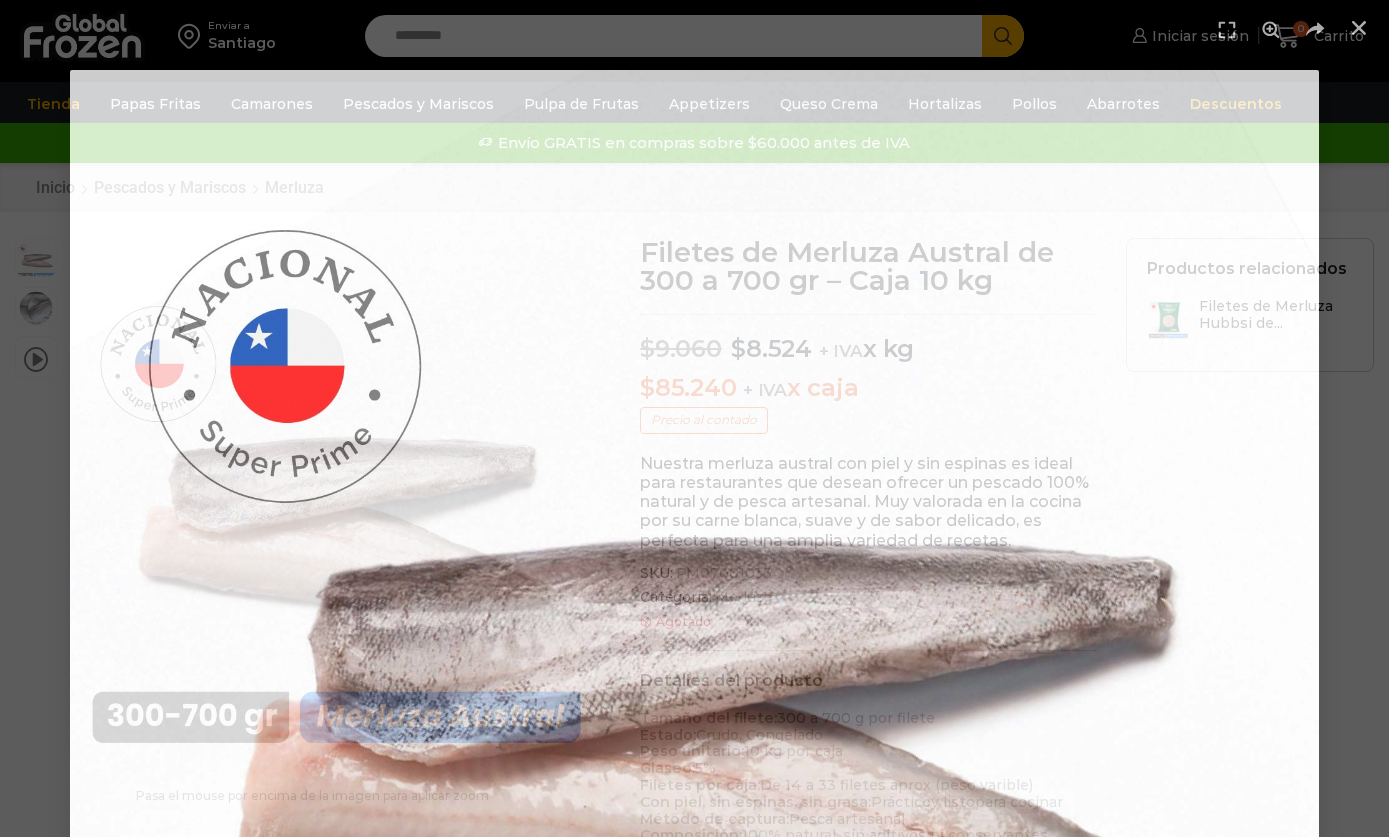 scroll, scrollTop: 0, scrollLeft: 0, axis: both 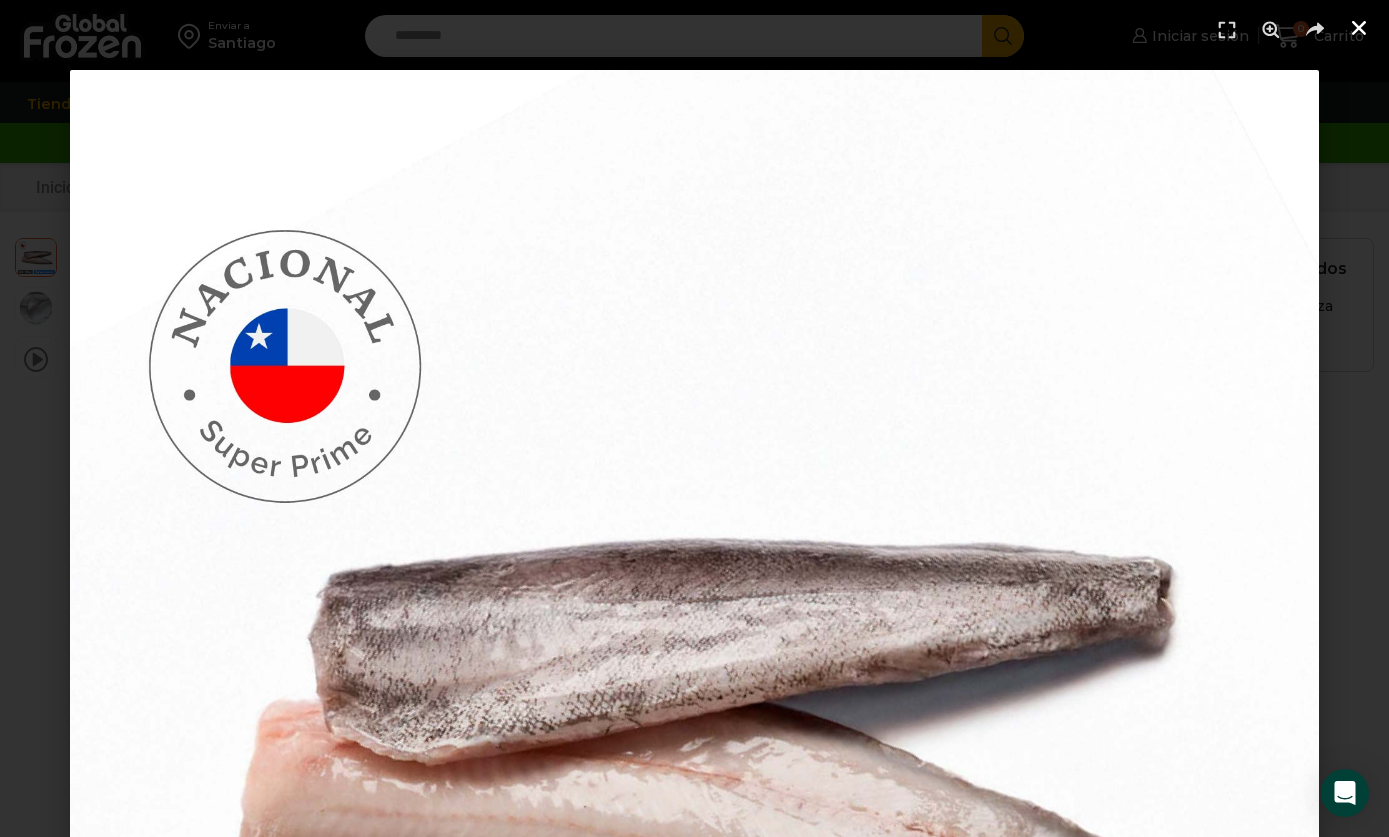 click 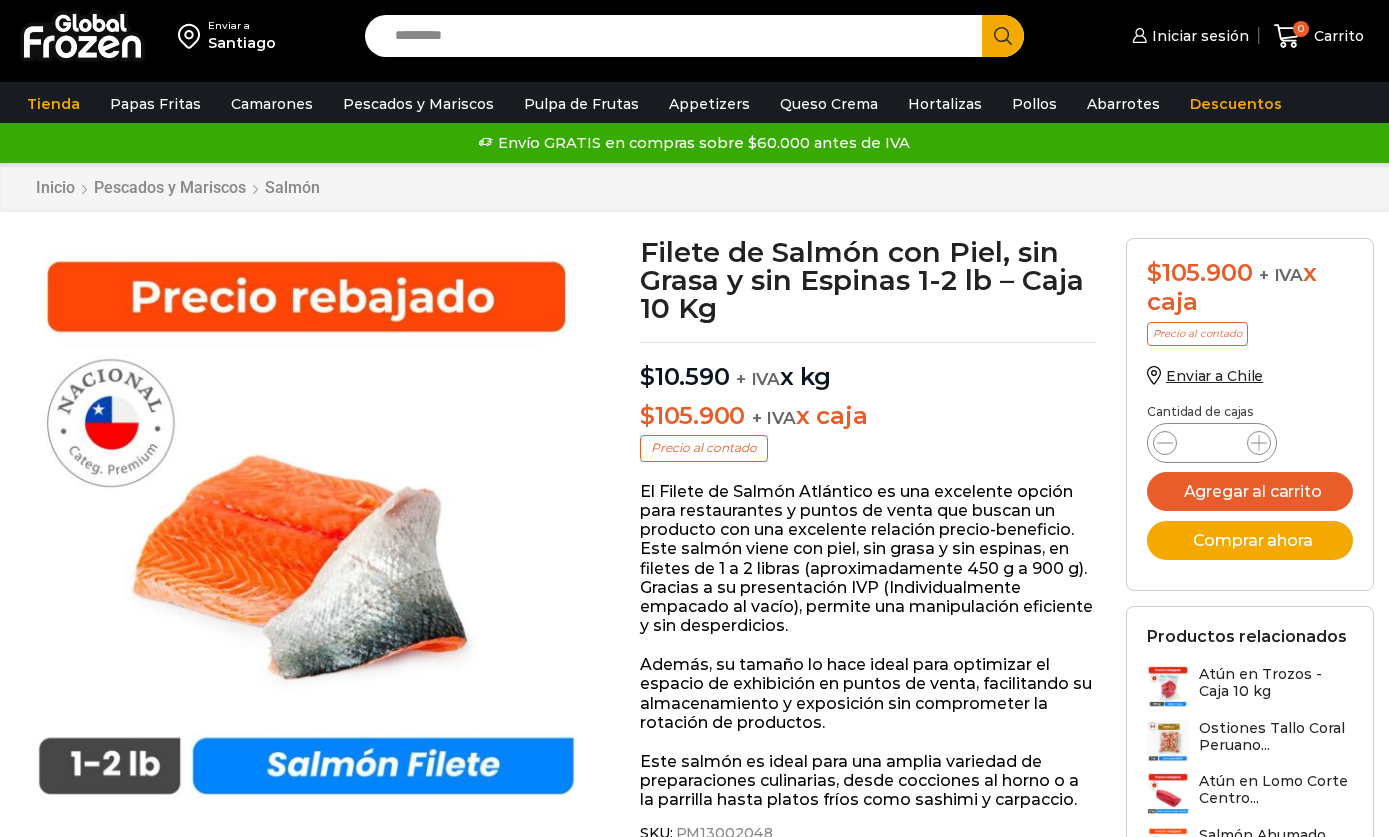 scroll, scrollTop: 0, scrollLeft: 0, axis: both 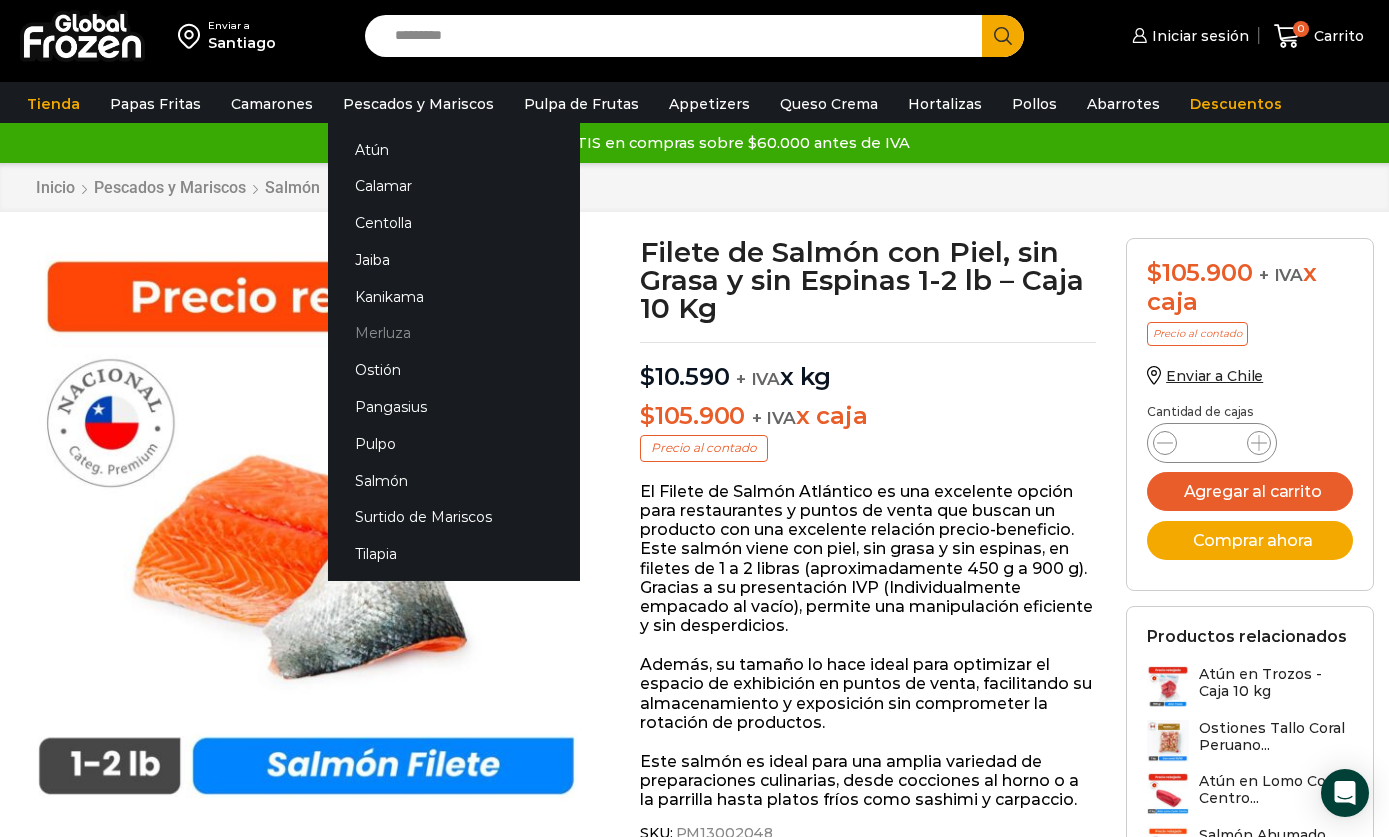 click on "Merluza" at bounding box center [454, 333] 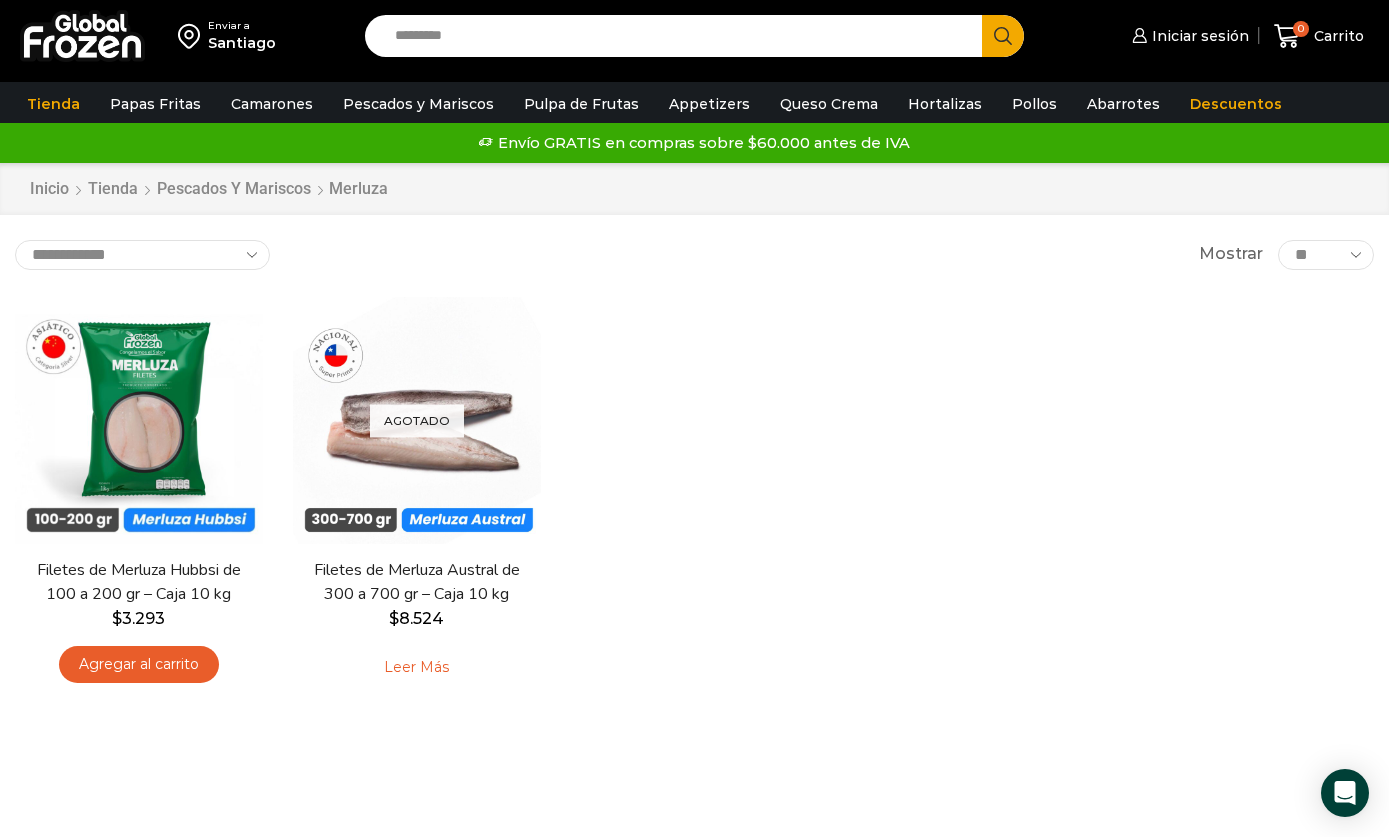 scroll, scrollTop: 0, scrollLeft: 0, axis: both 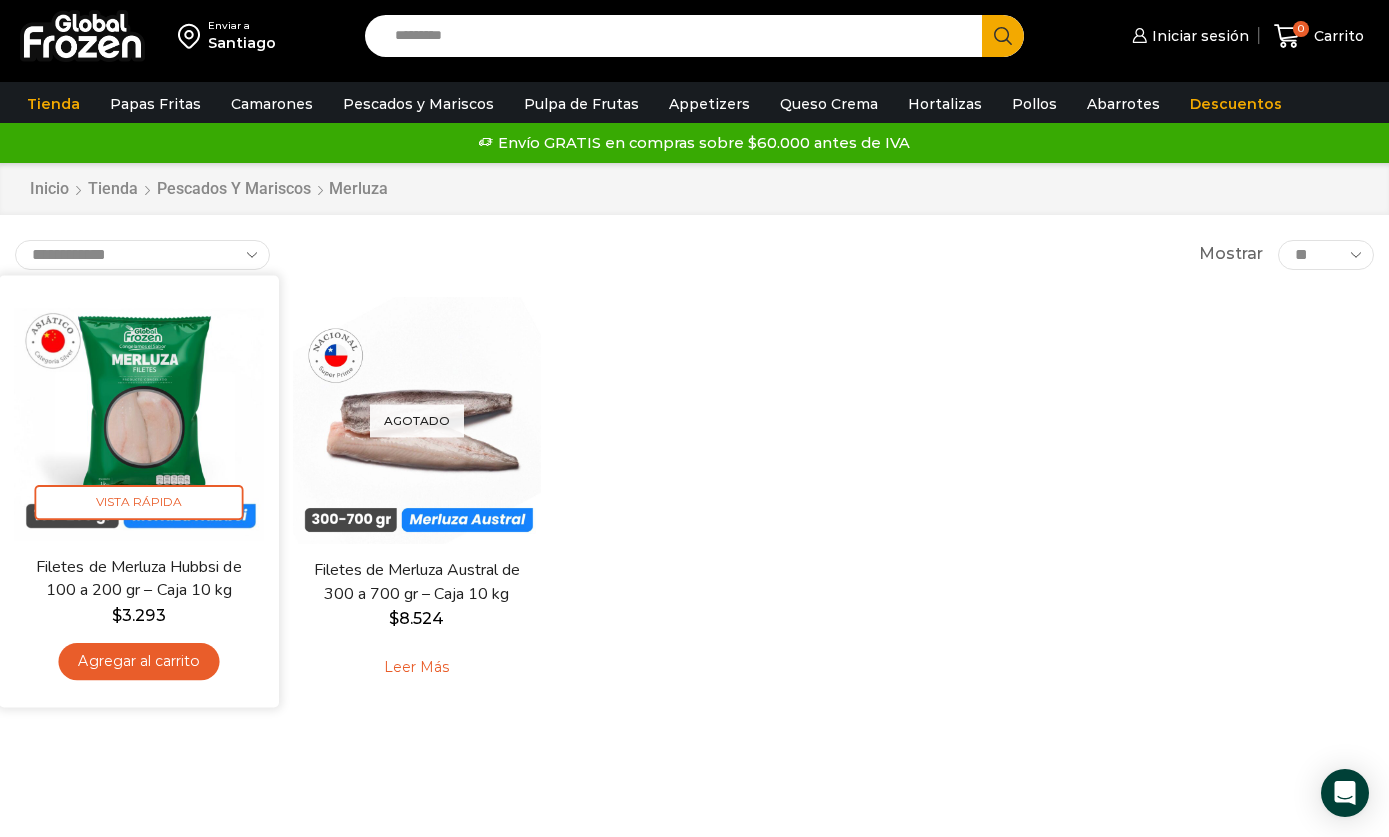 click at bounding box center (139, 415) 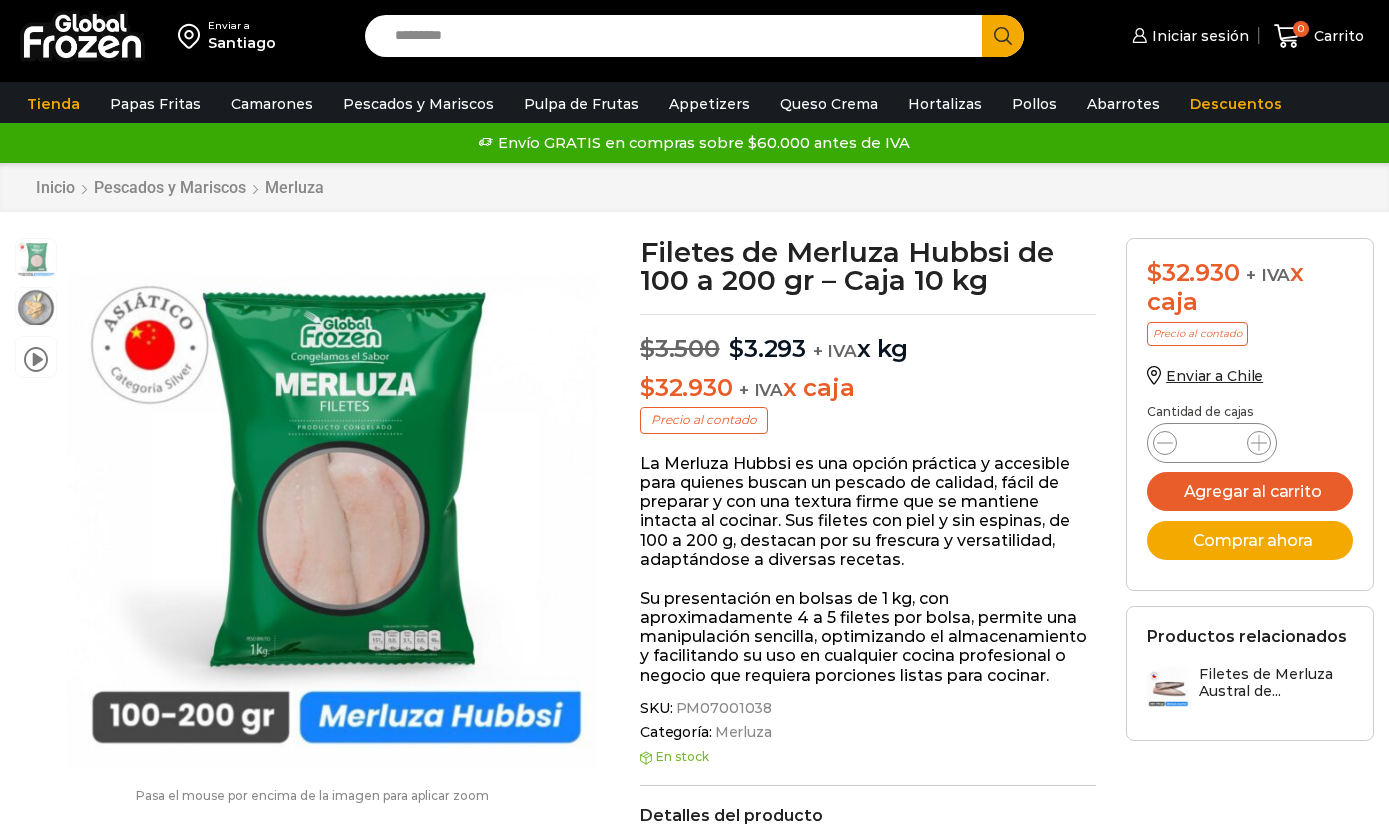 scroll, scrollTop: 0, scrollLeft: 0, axis: both 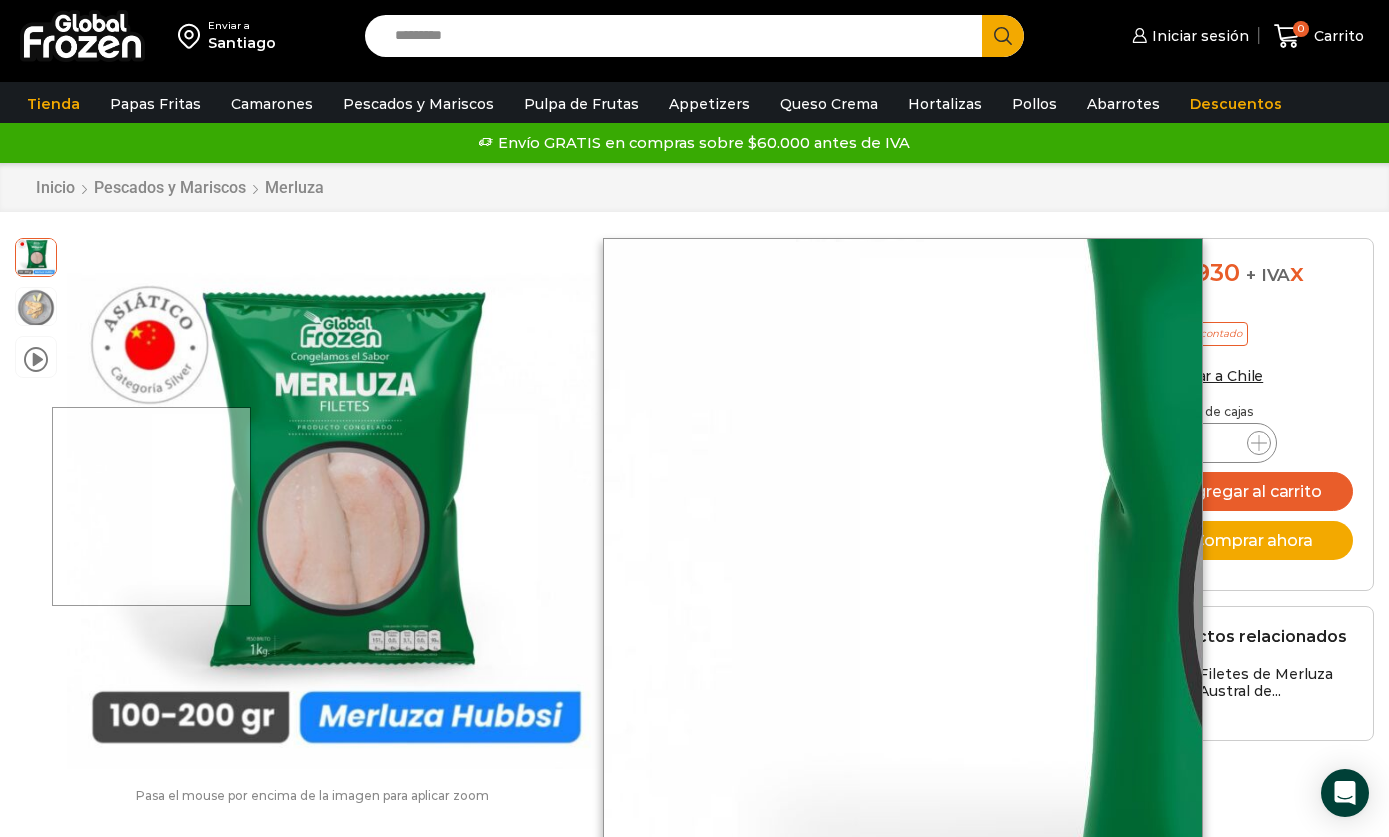 click at bounding box center (151, 506) 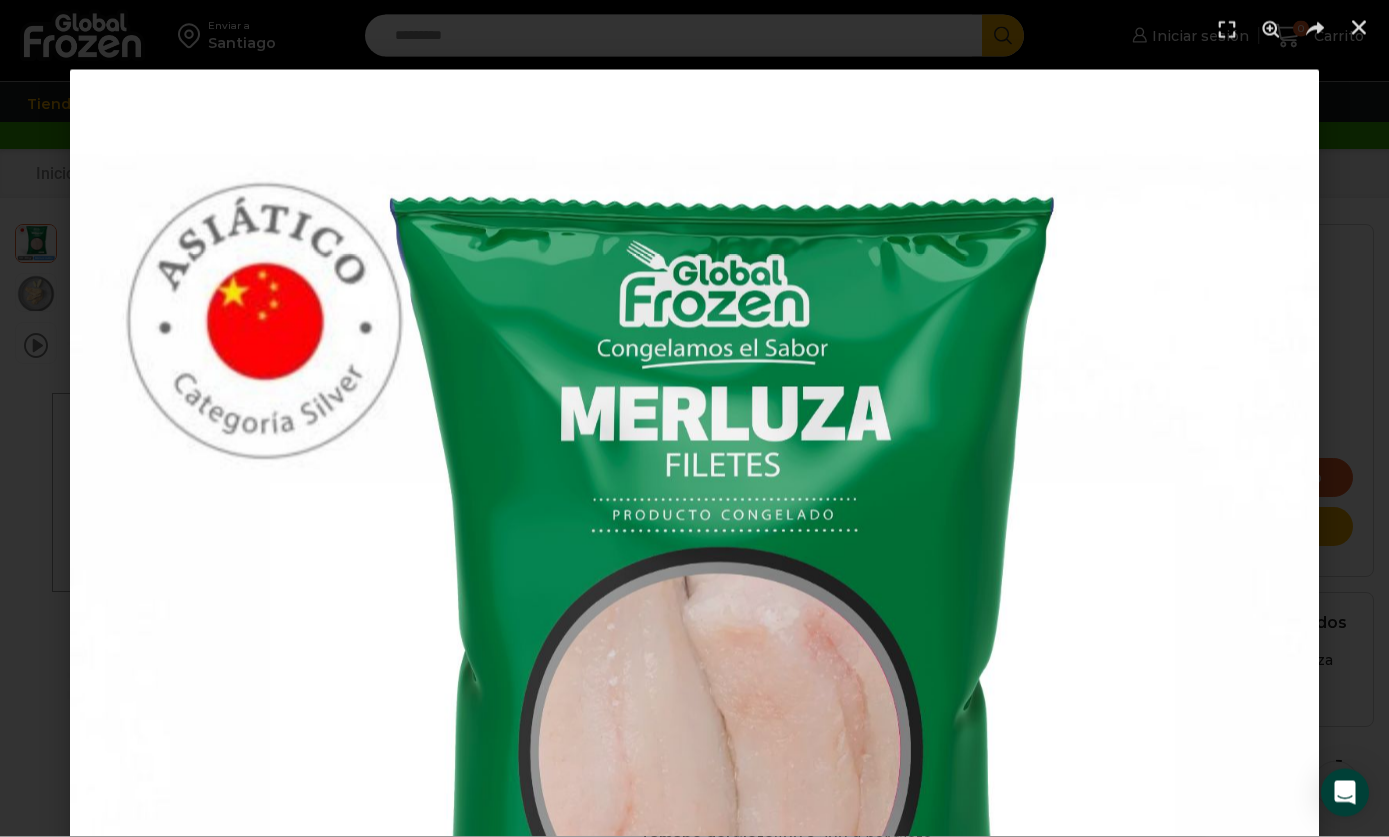 scroll, scrollTop: 0, scrollLeft: 0, axis: both 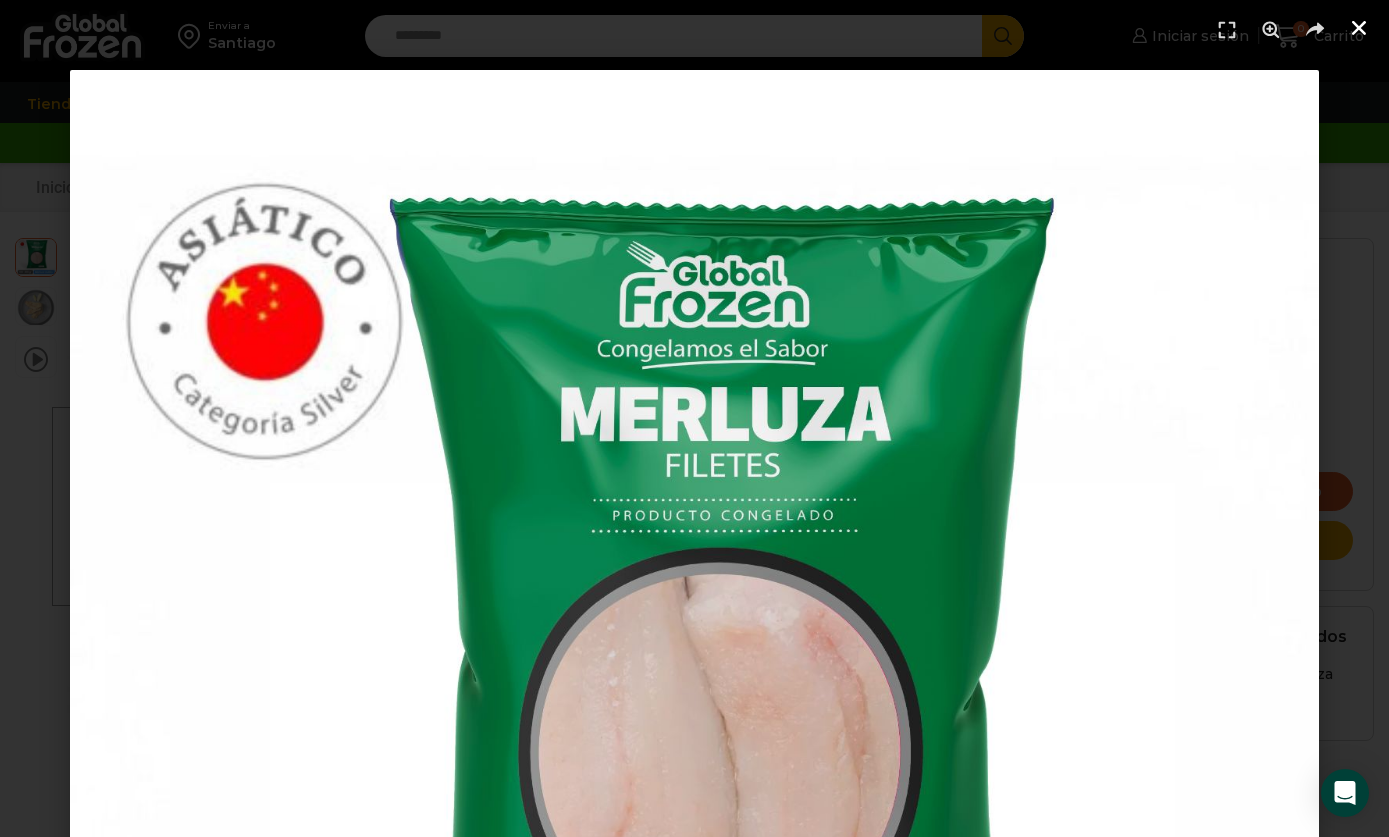click 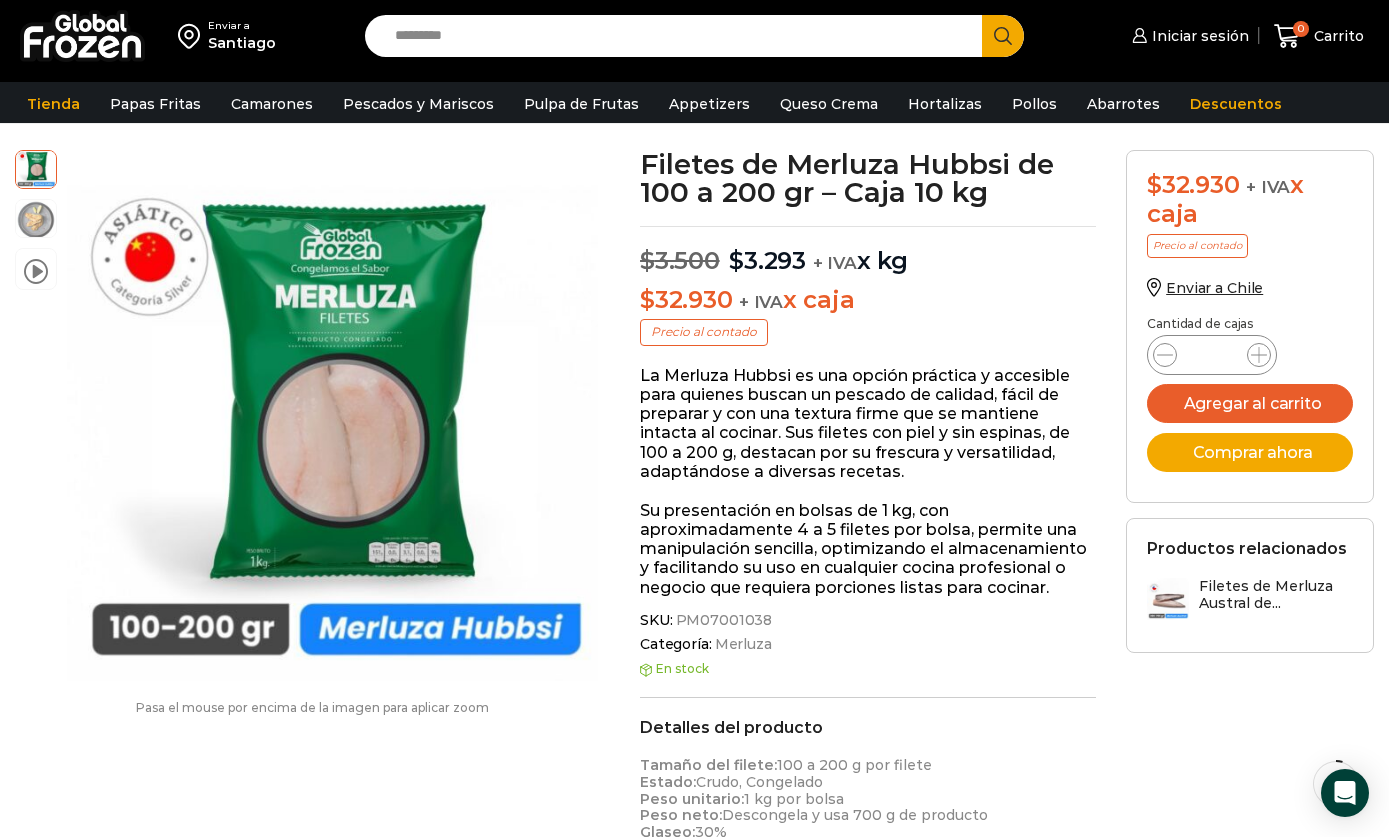 scroll, scrollTop: 0, scrollLeft: 0, axis: both 